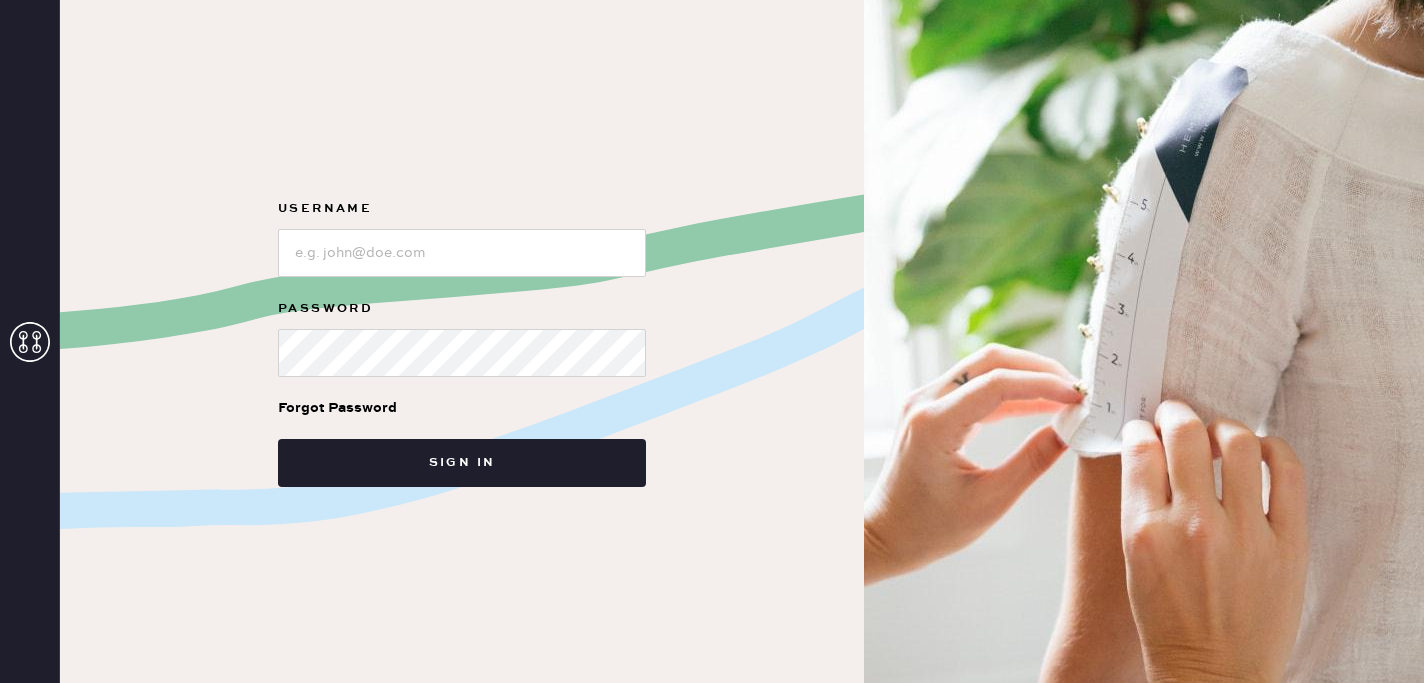 scroll, scrollTop: 0, scrollLeft: 0, axis: both 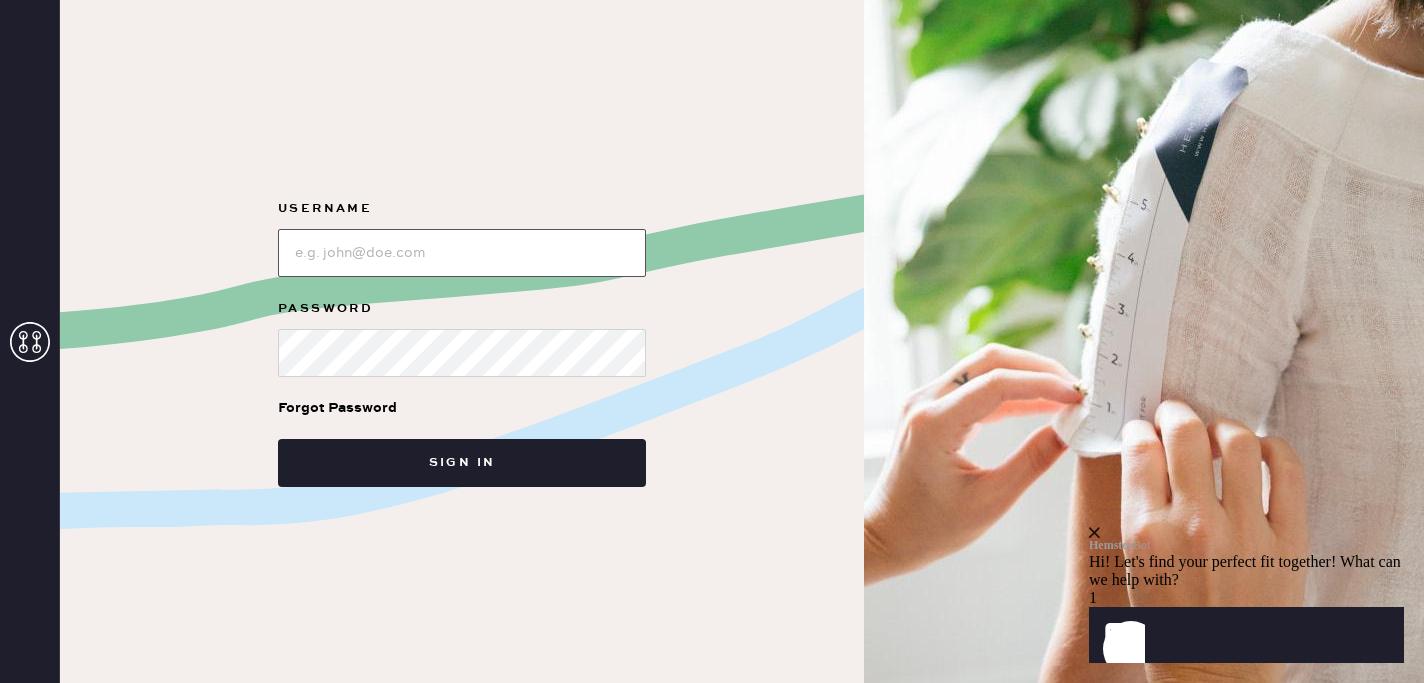 click at bounding box center (462, 253) 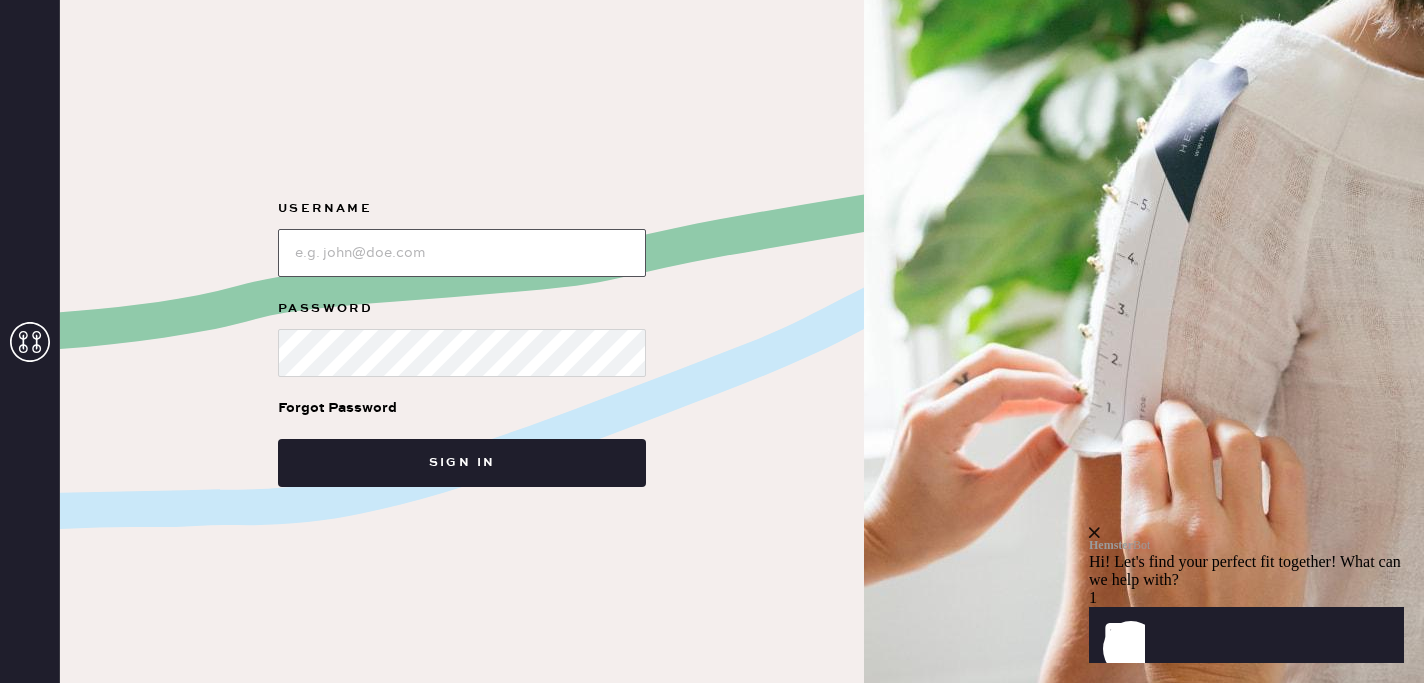 type on "reformationsouthcoastplaza" 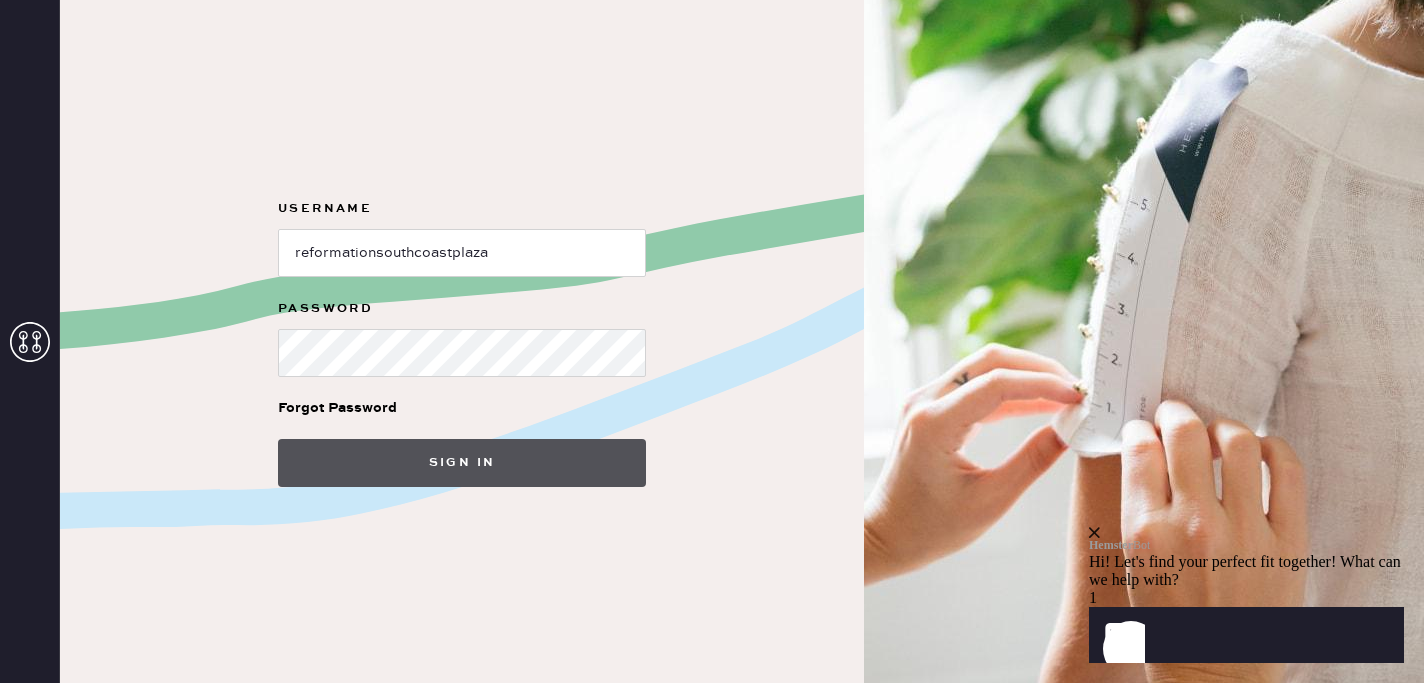click on "Sign in" at bounding box center [462, 463] 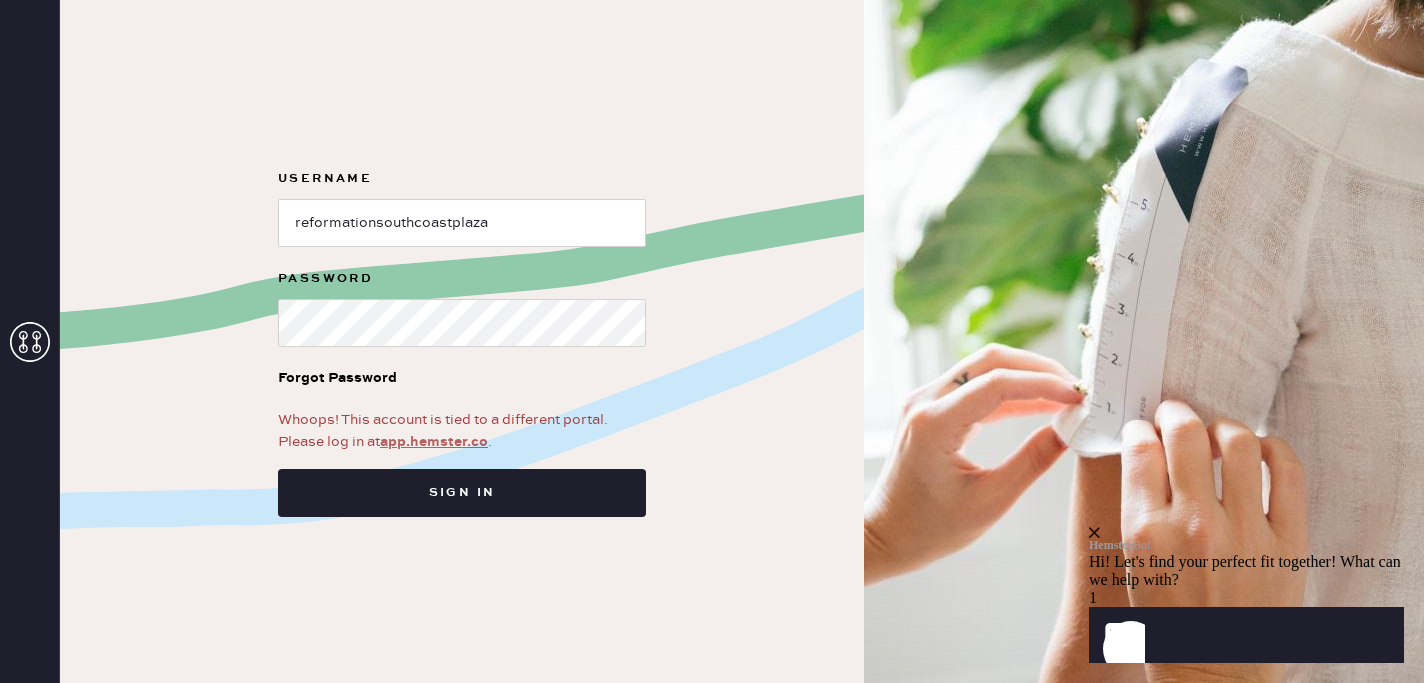 click on "app.hemster.co" at bounding box center [434, 442] 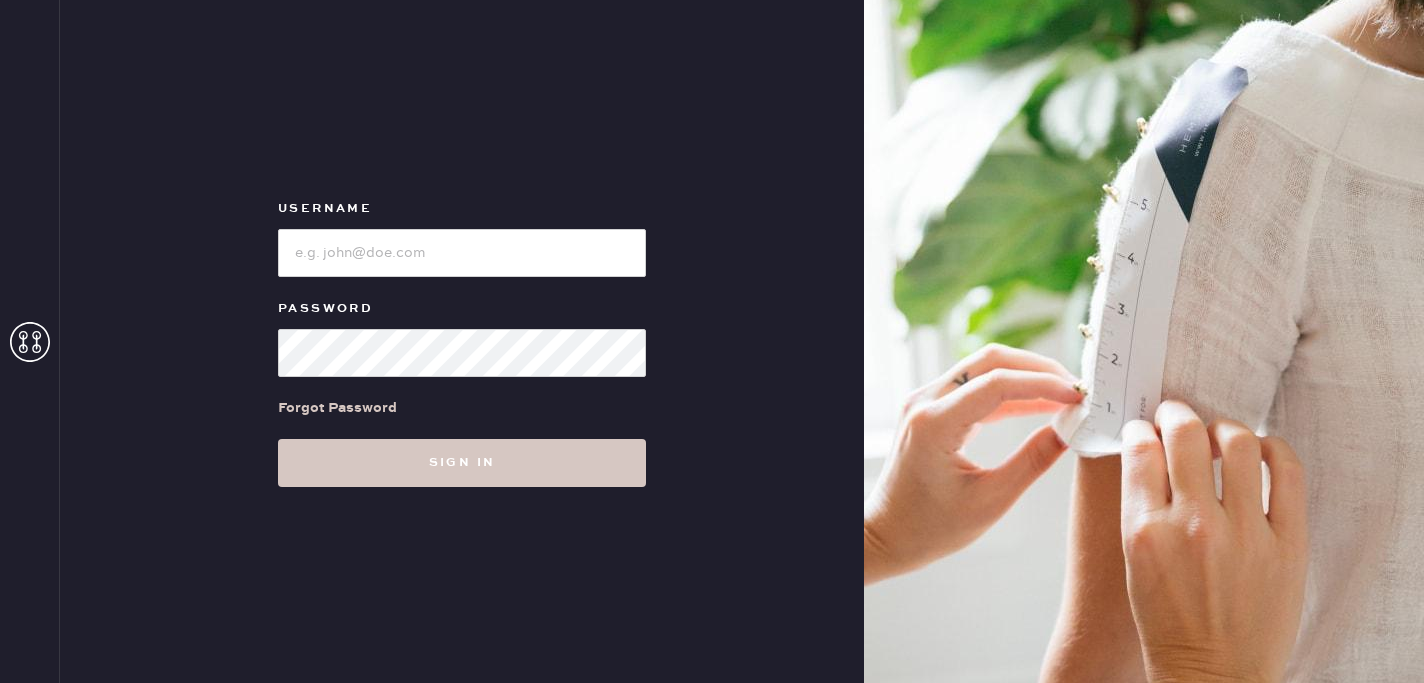 scroll, scrollTop: 0, scrollLeft: 0, axis: both 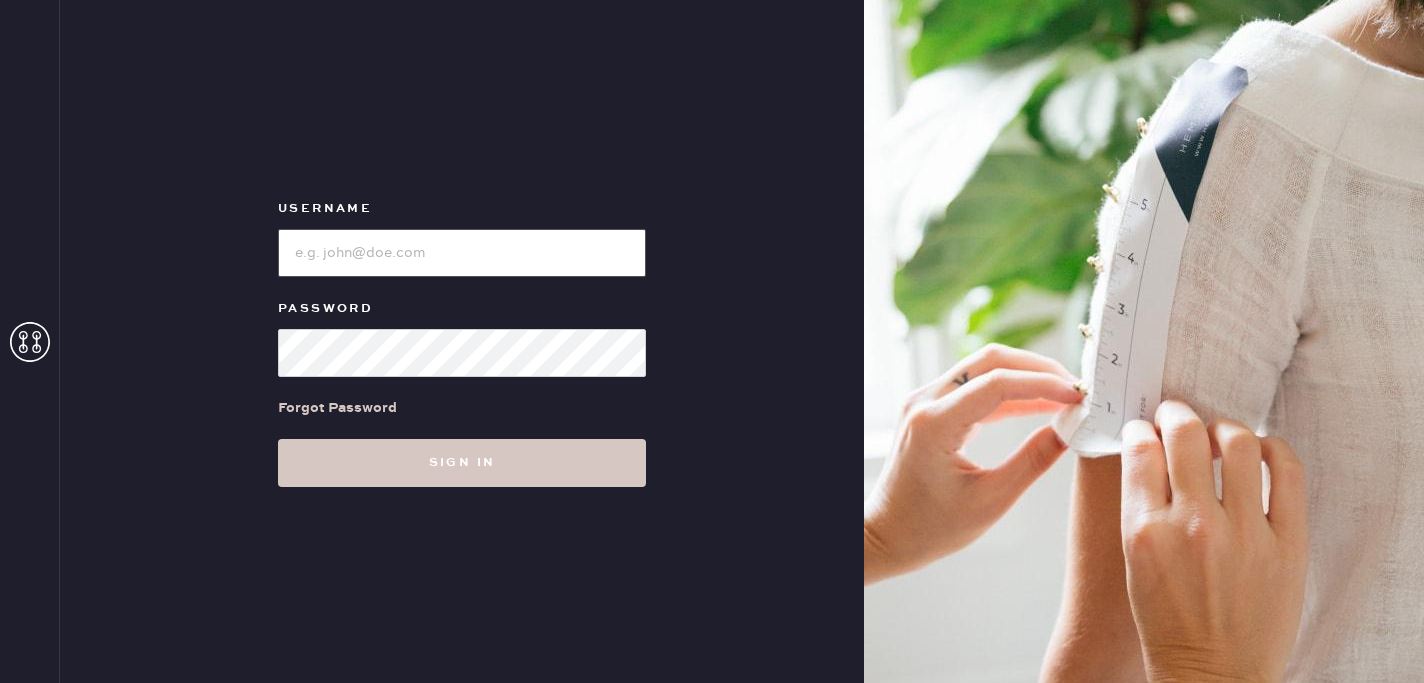 click at bounding box center (462, 253) 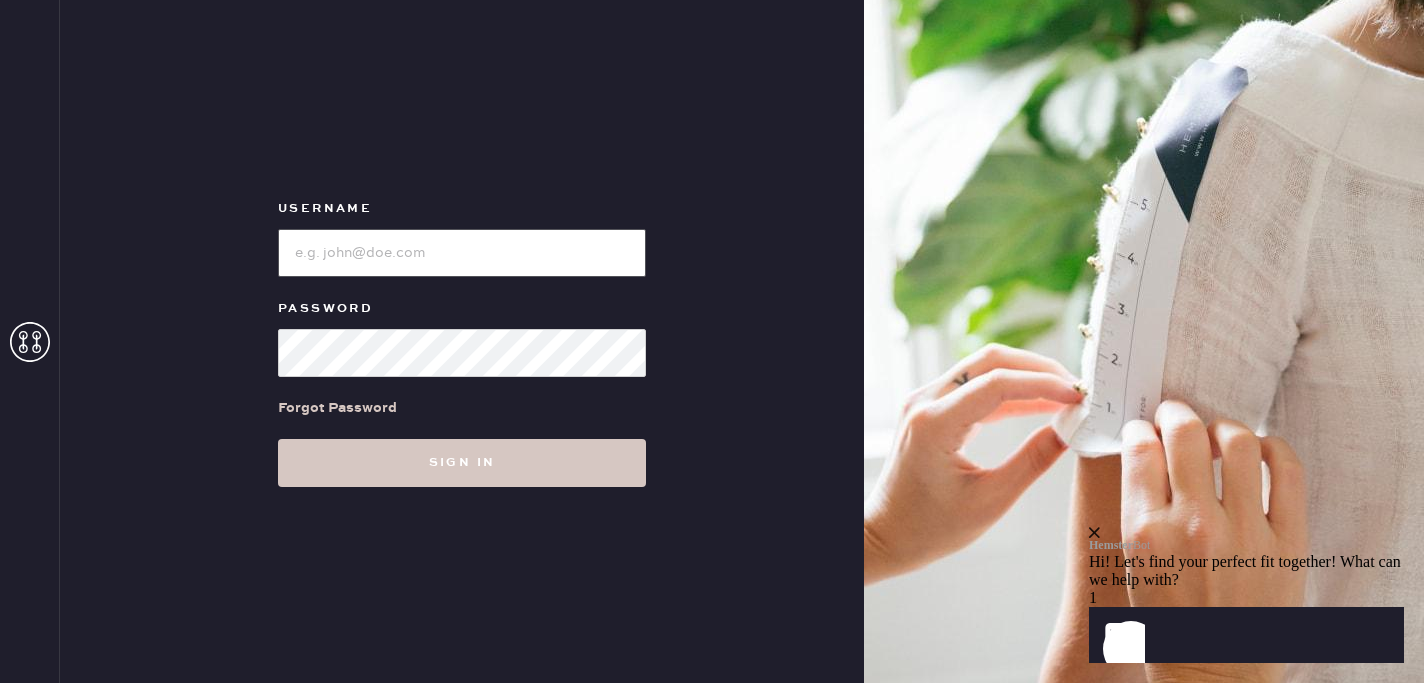 type on "reformationsouthcoastplaza" 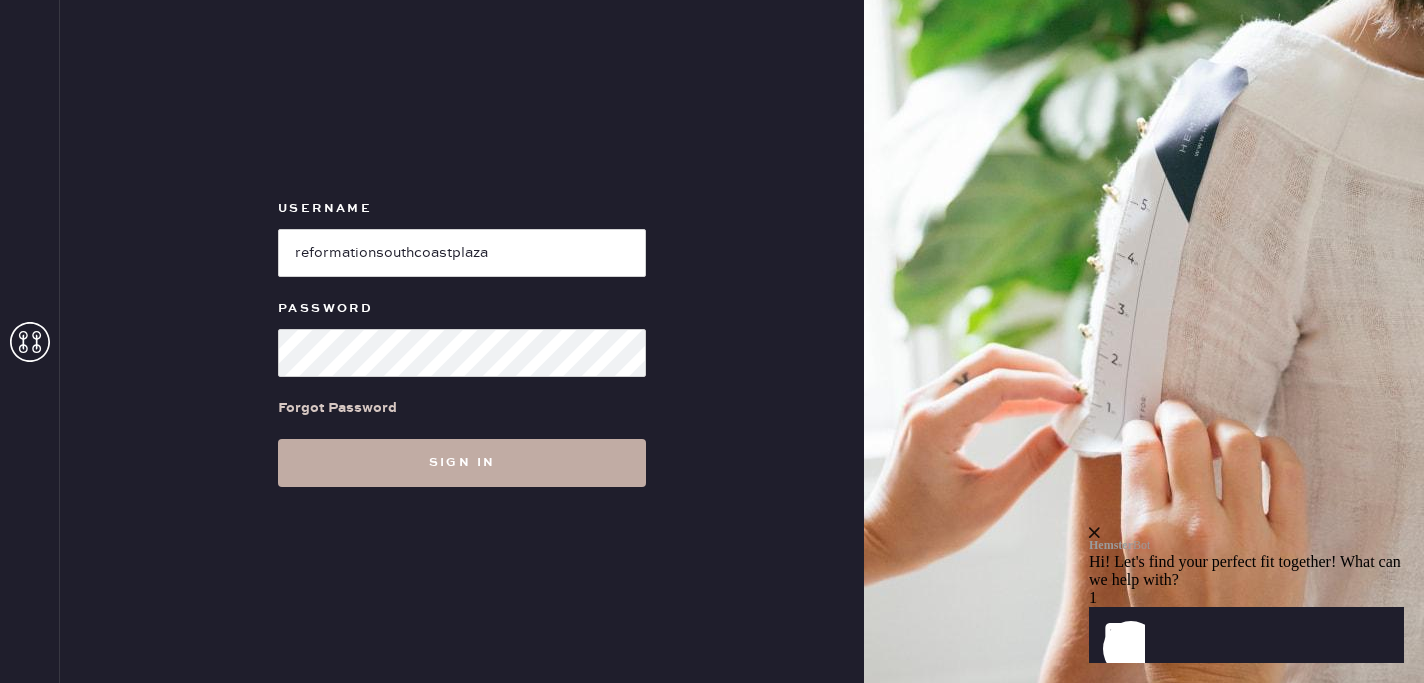 click on "Sign in" at bounding box center [462, 463] 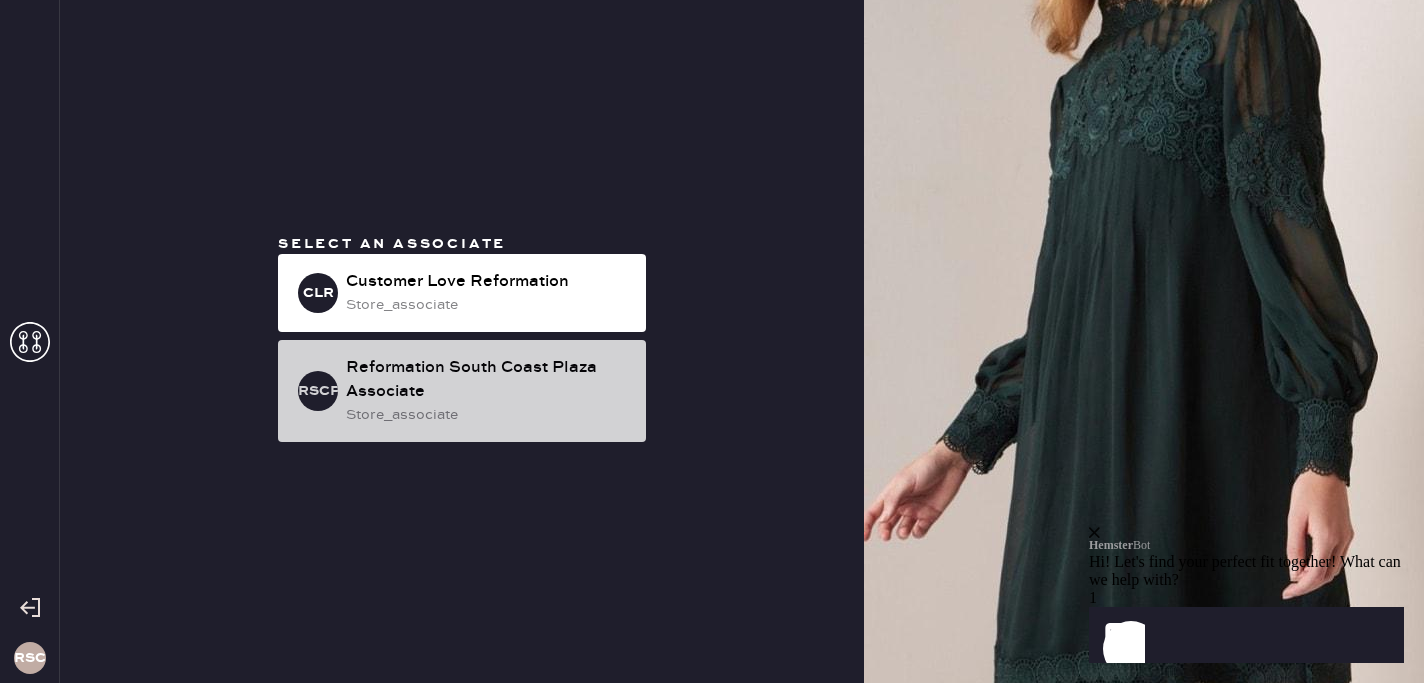 click on "store_associate" at bounding box center (488, 415) 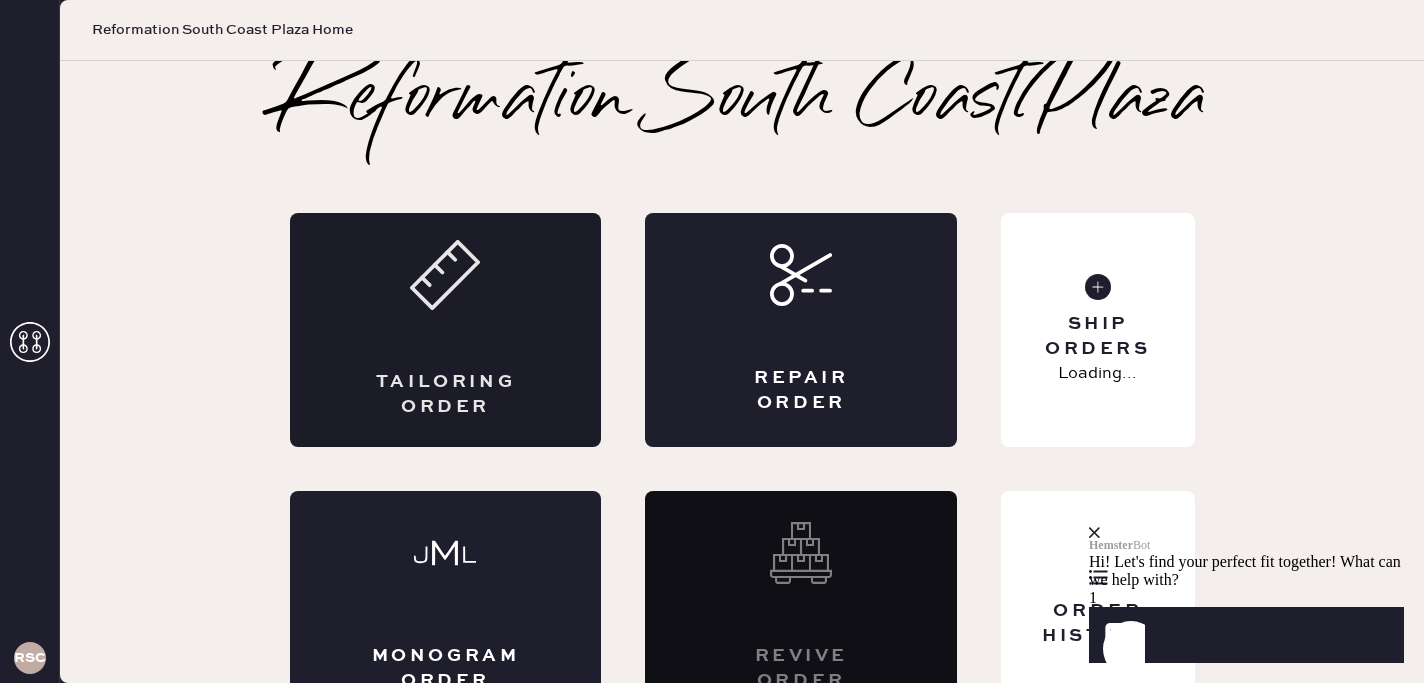 click 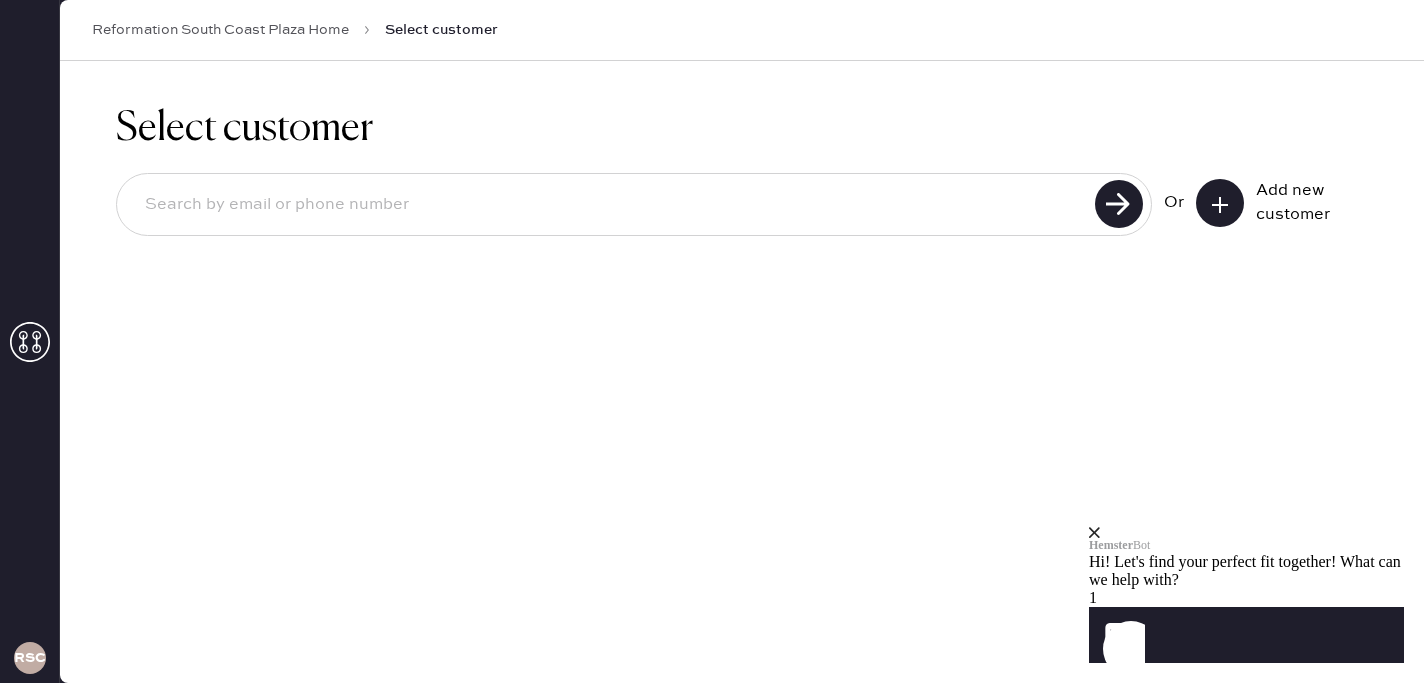 click 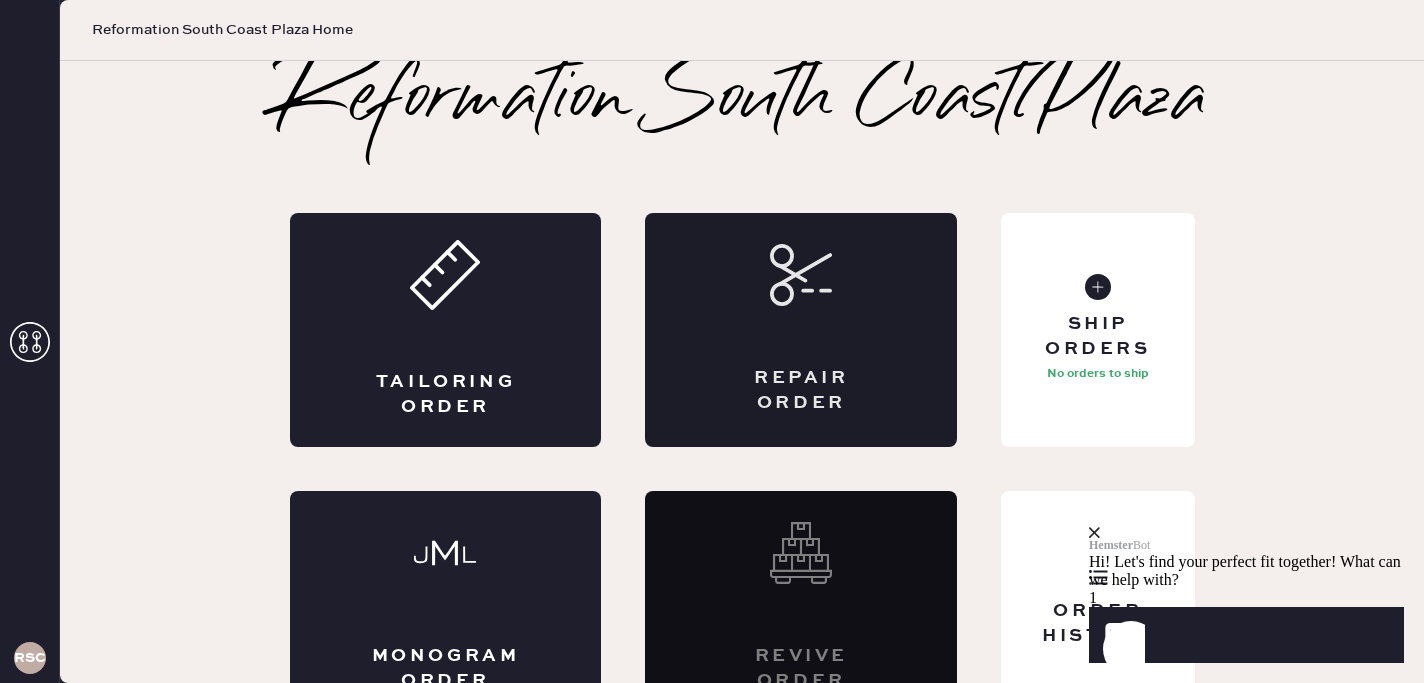 click on "Repair Order" at bounding box center (801, 391) 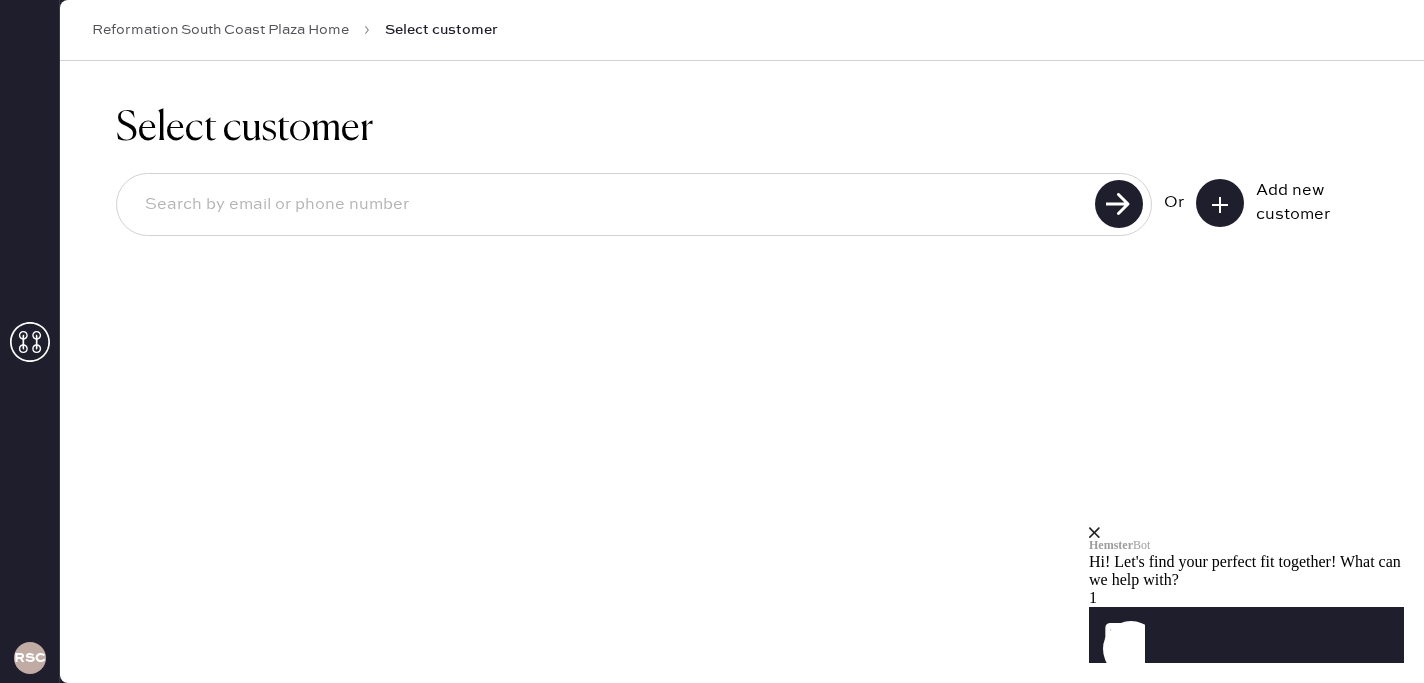 click 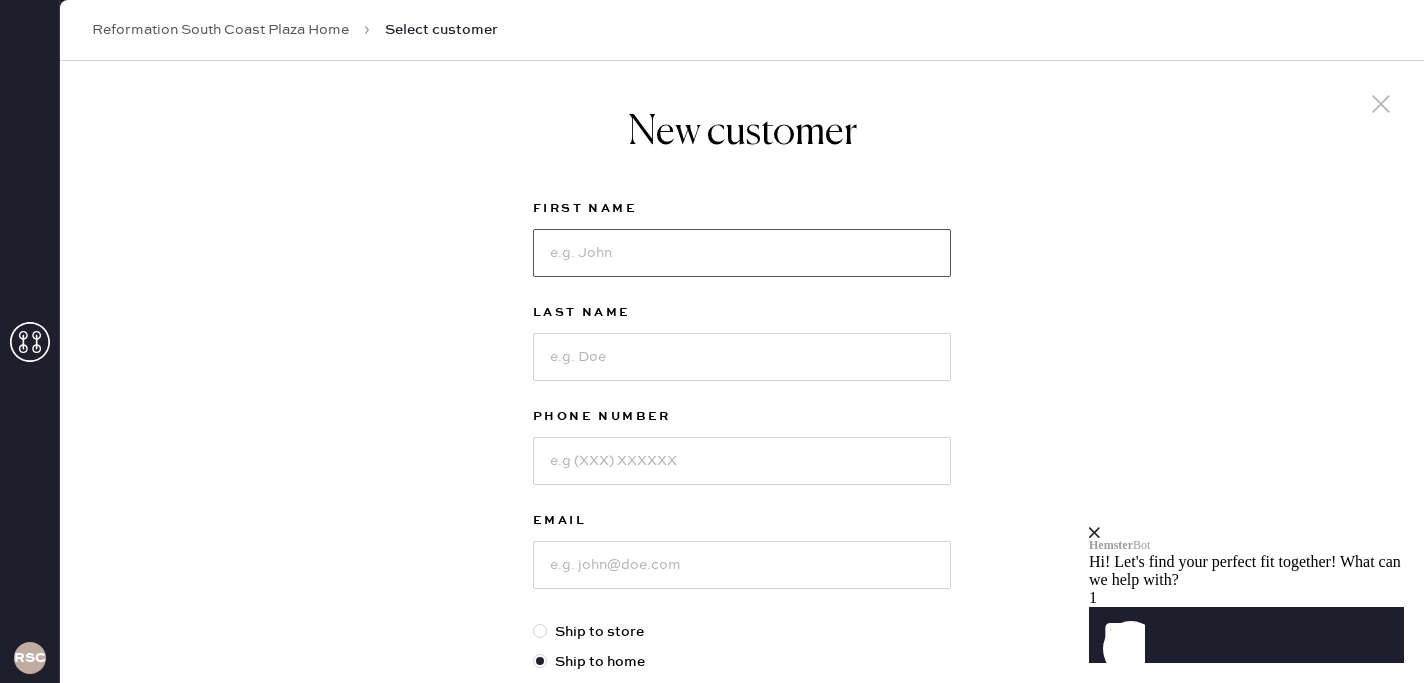 click at bounding box center [742, 253] 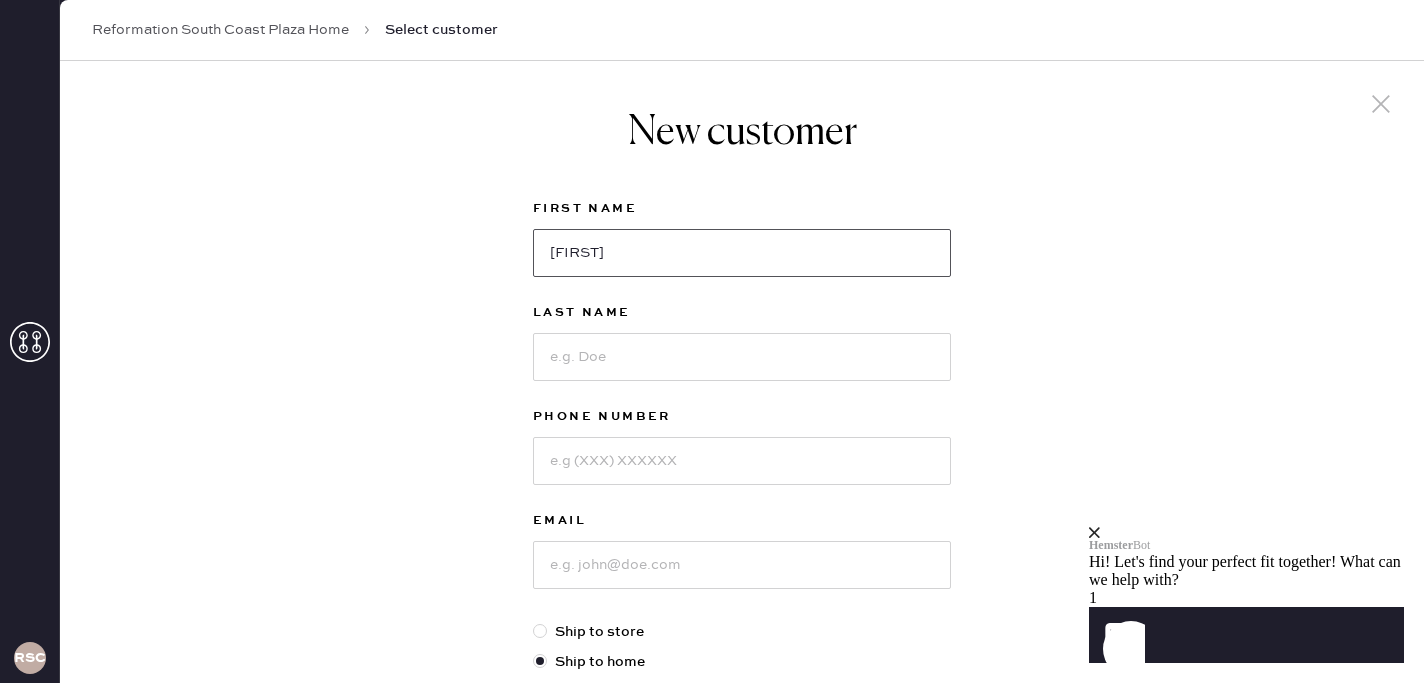 type on "[FIRST]" 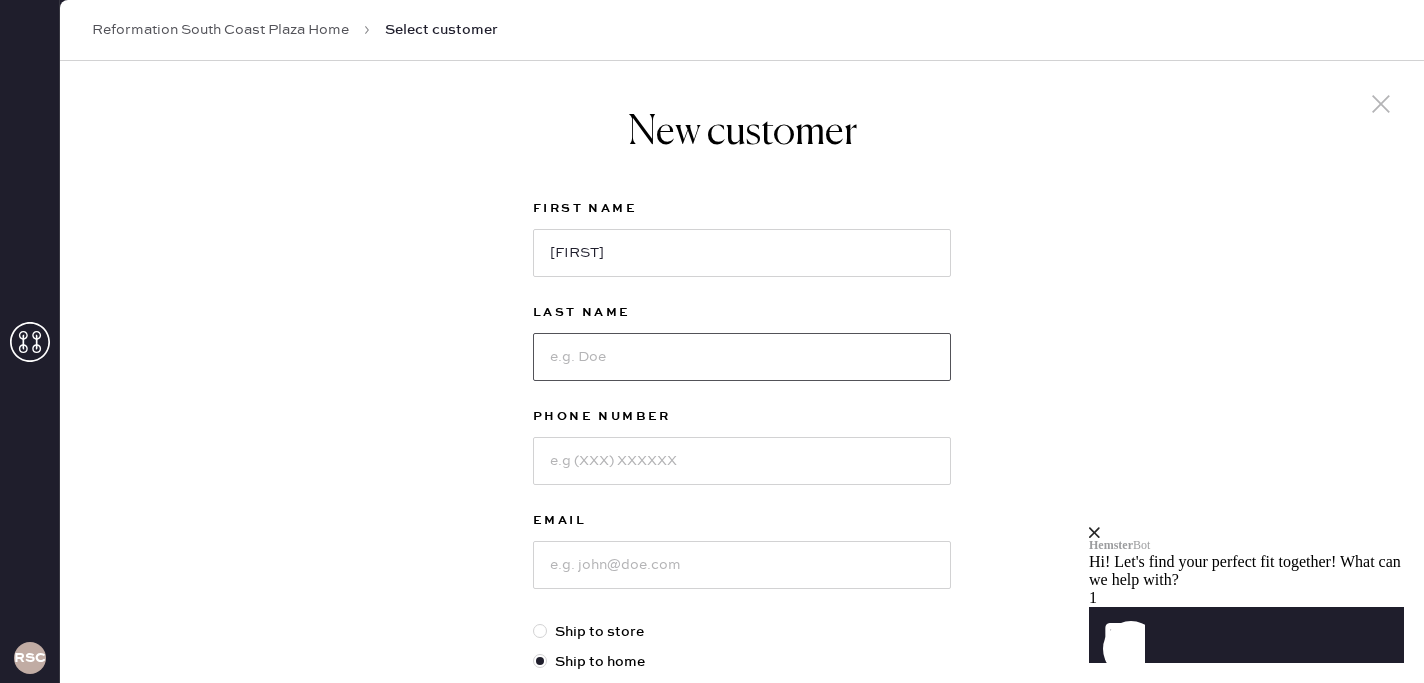 click at bounding box center [742, 357] 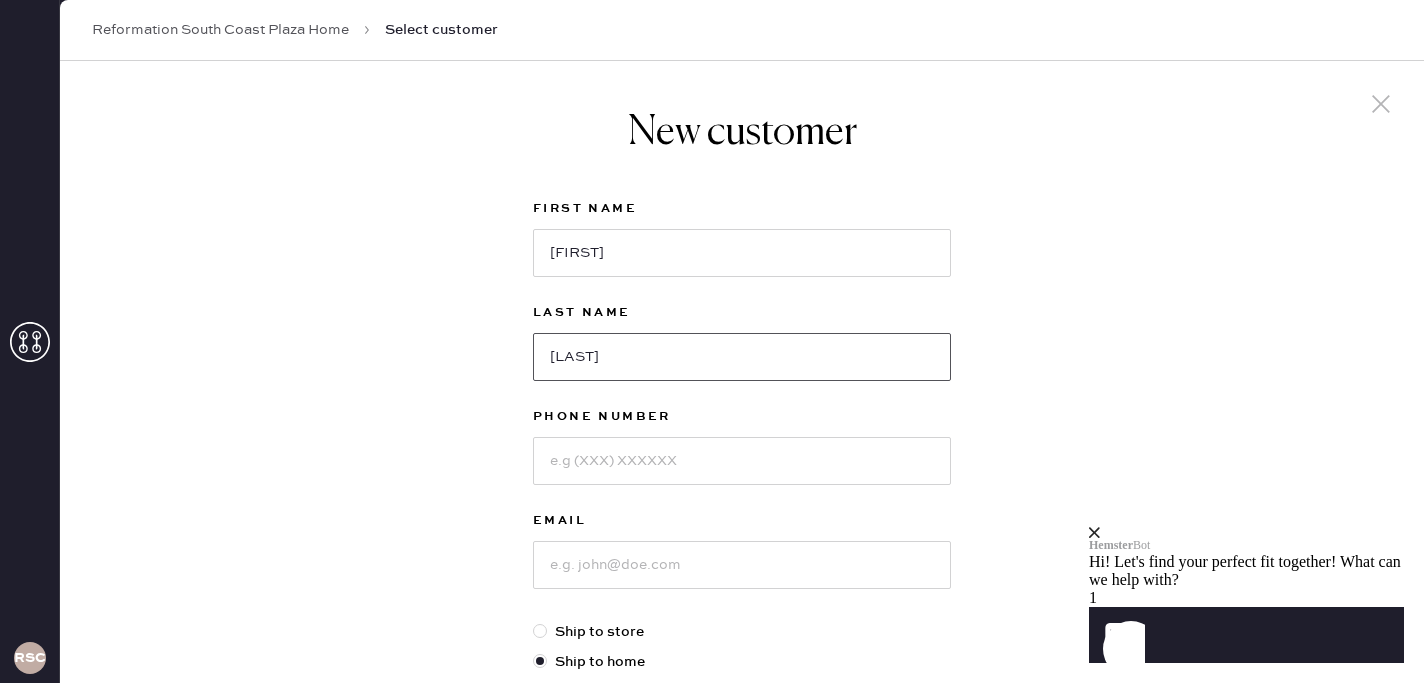 type on "[LAST]" 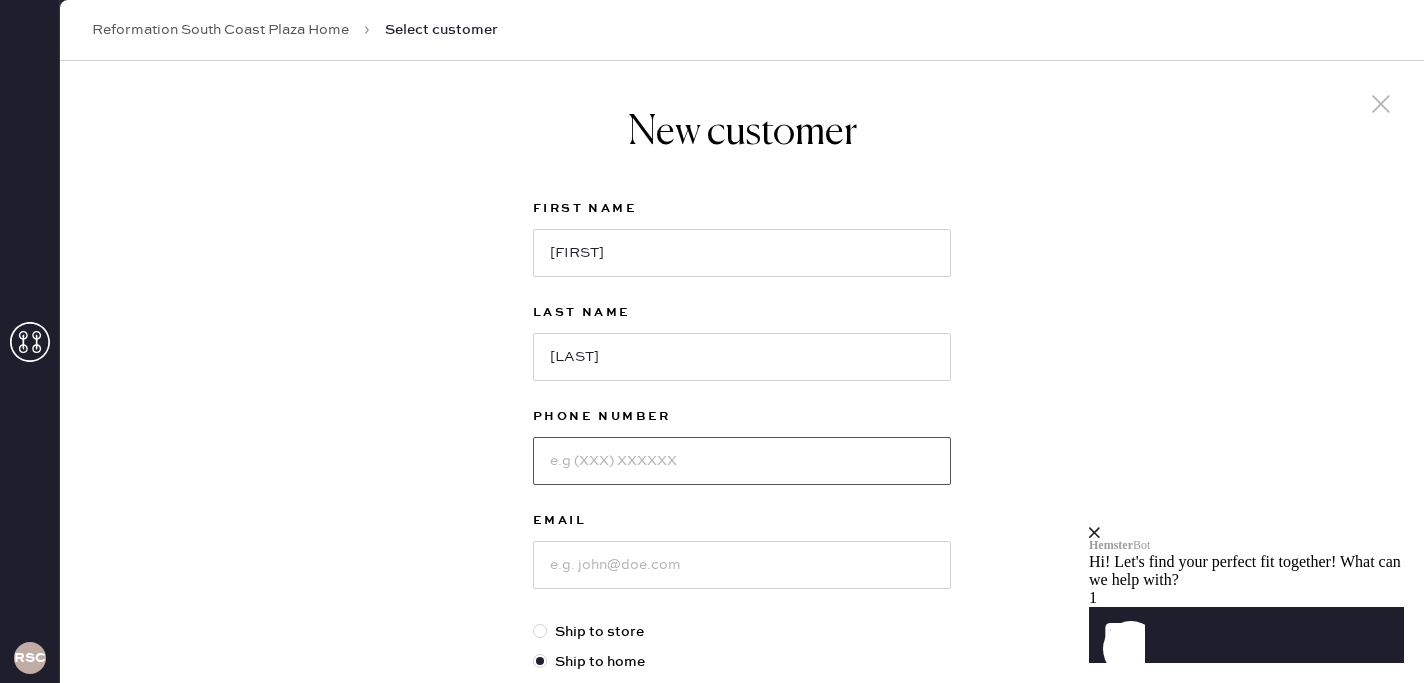 click at bounding box center (742, 461) 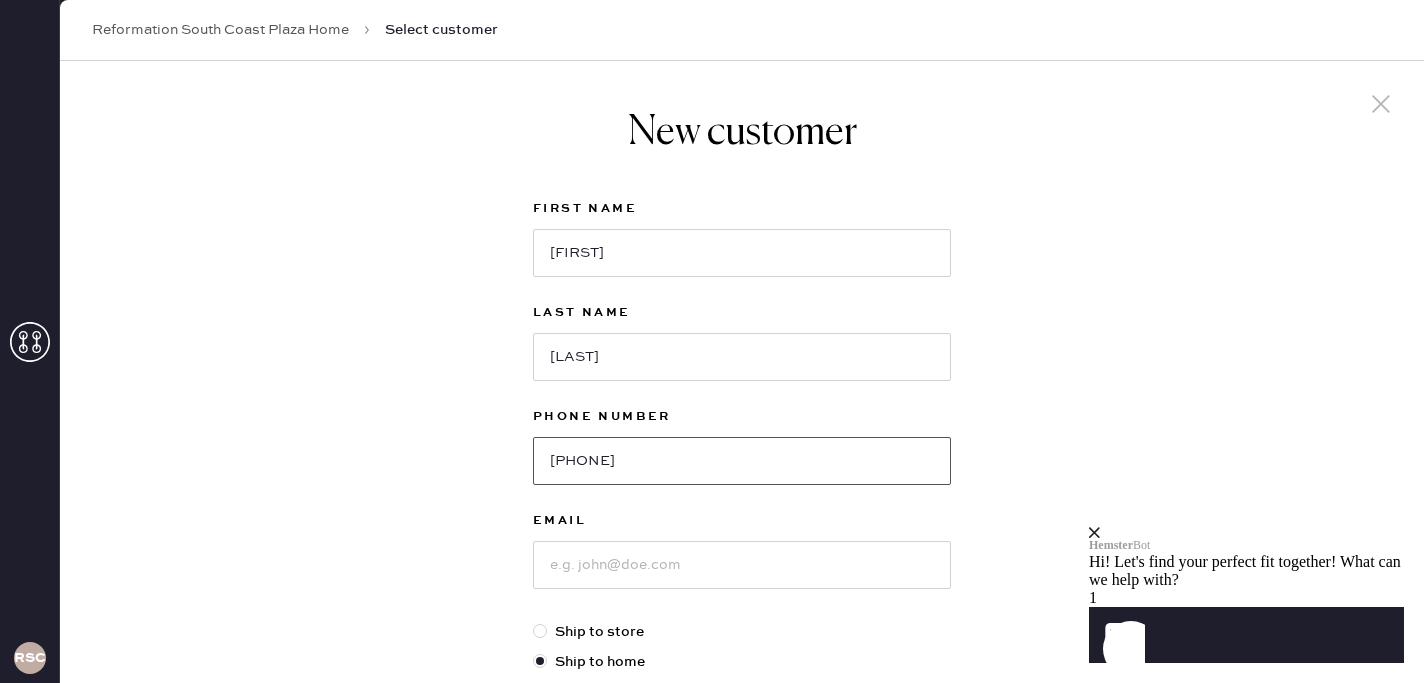type on "[PHONE]" 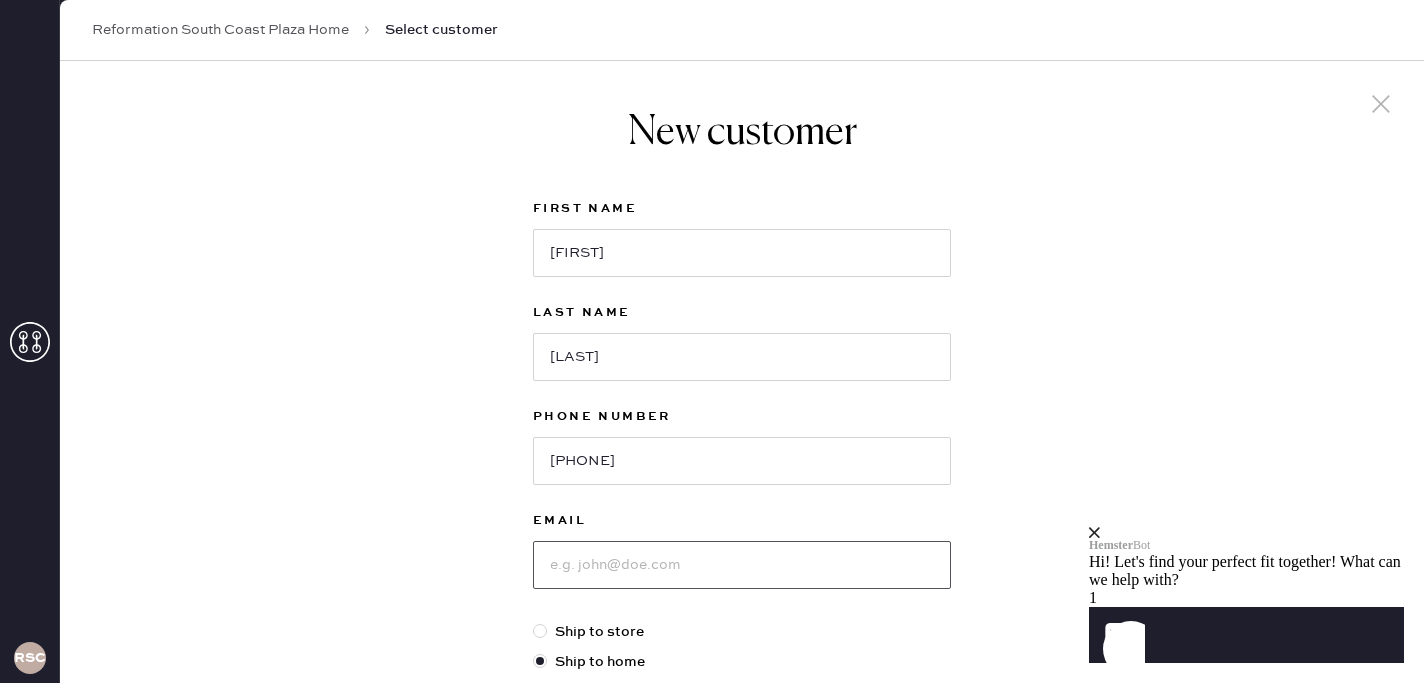 click at bounding box center [742, 565] 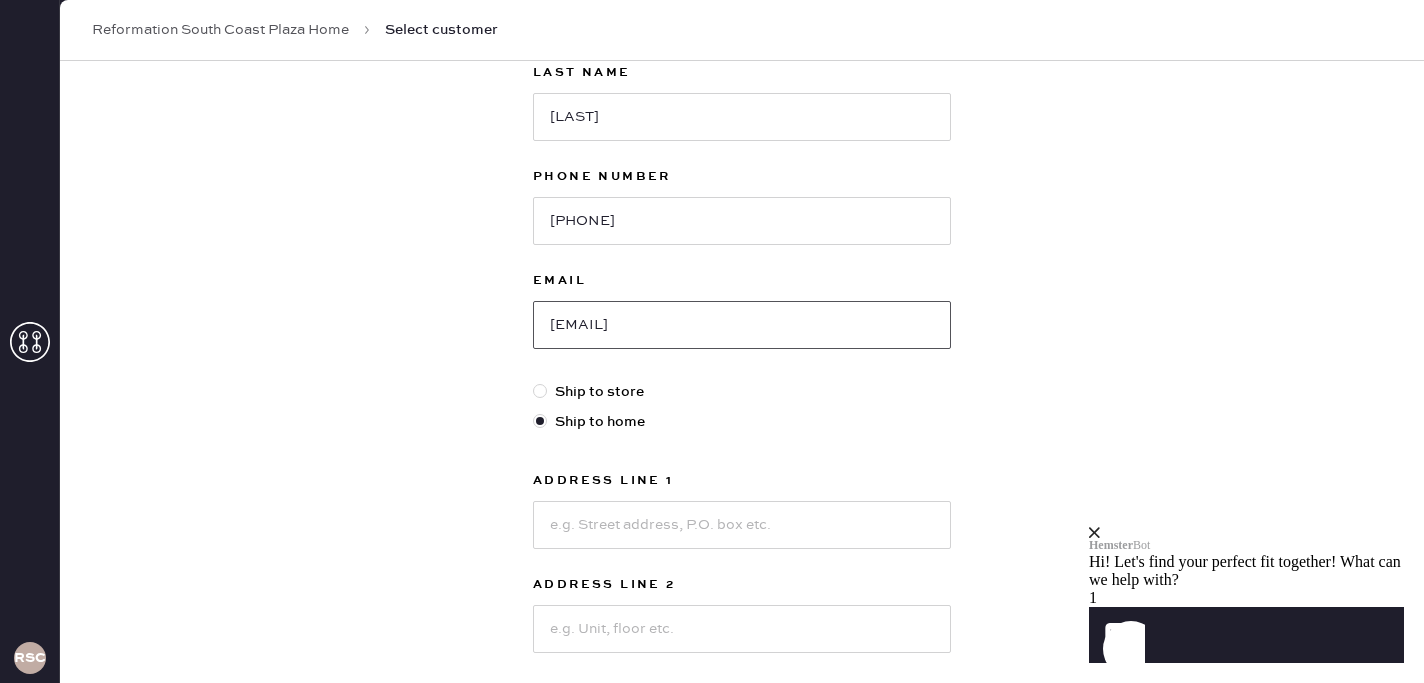 scroll, scrollTop: 244, scrollLeft: 0, axis: vertical 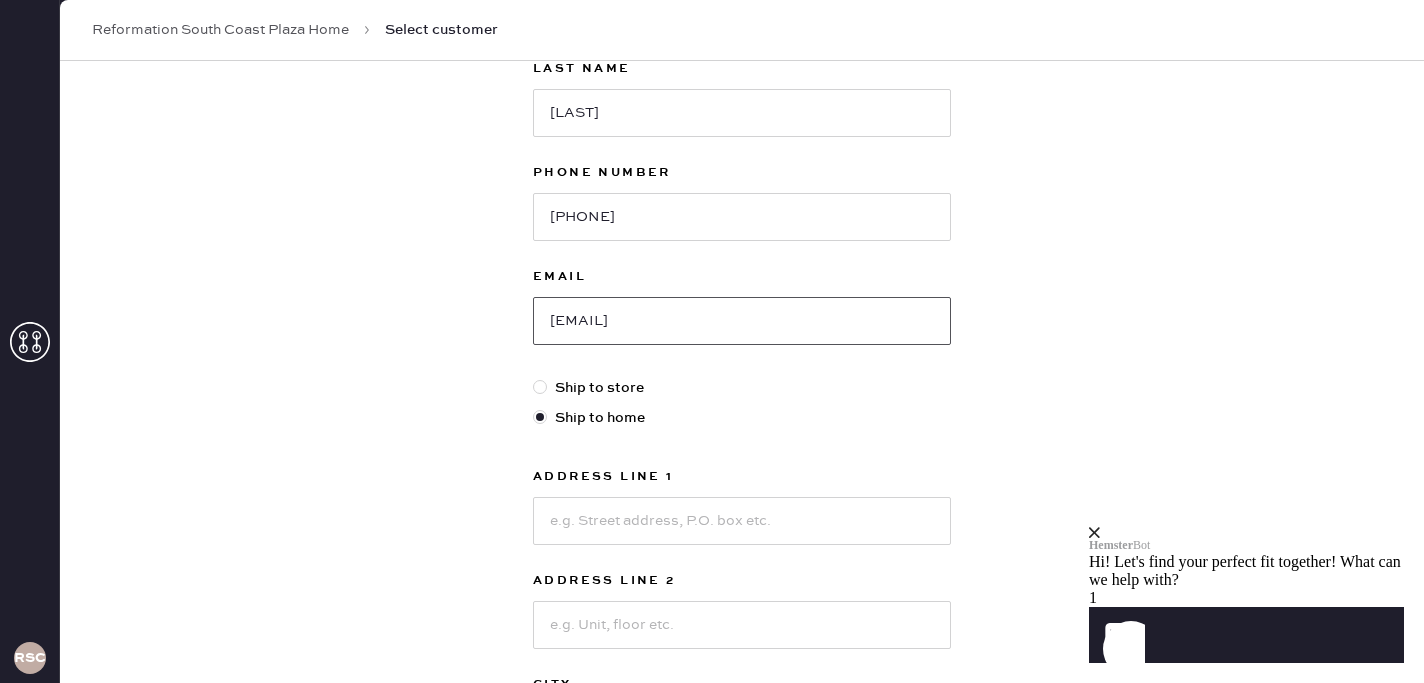 type on "[EMAIL]" 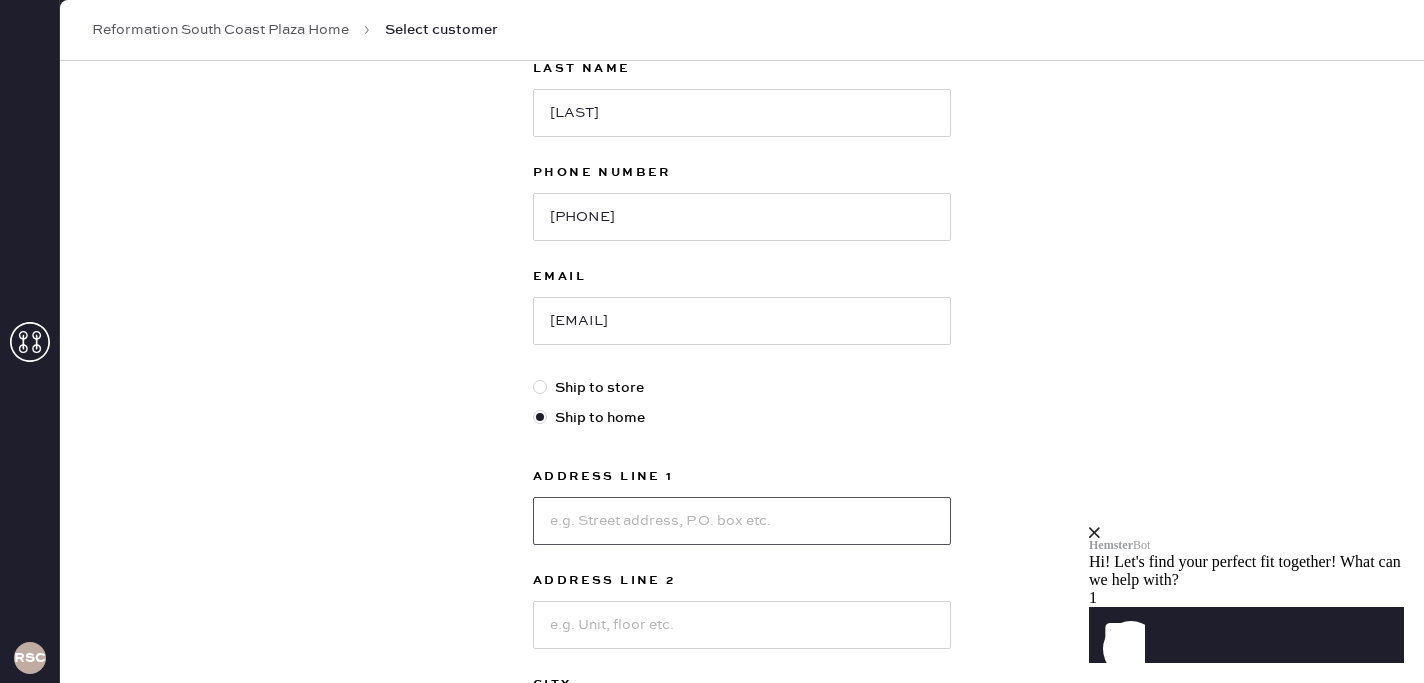 click at bounding box center [742, 521] 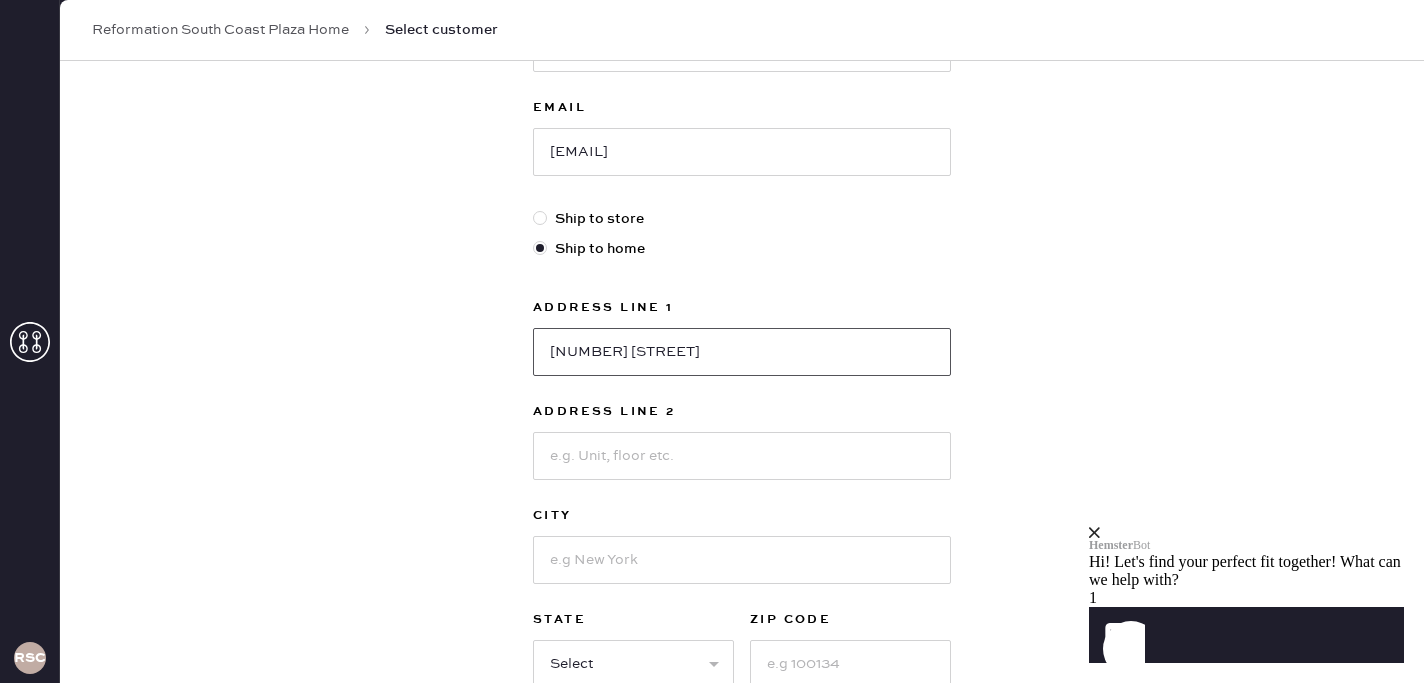 scroll, scrollTop: 429, scrollLeft: 0, axis: vertical 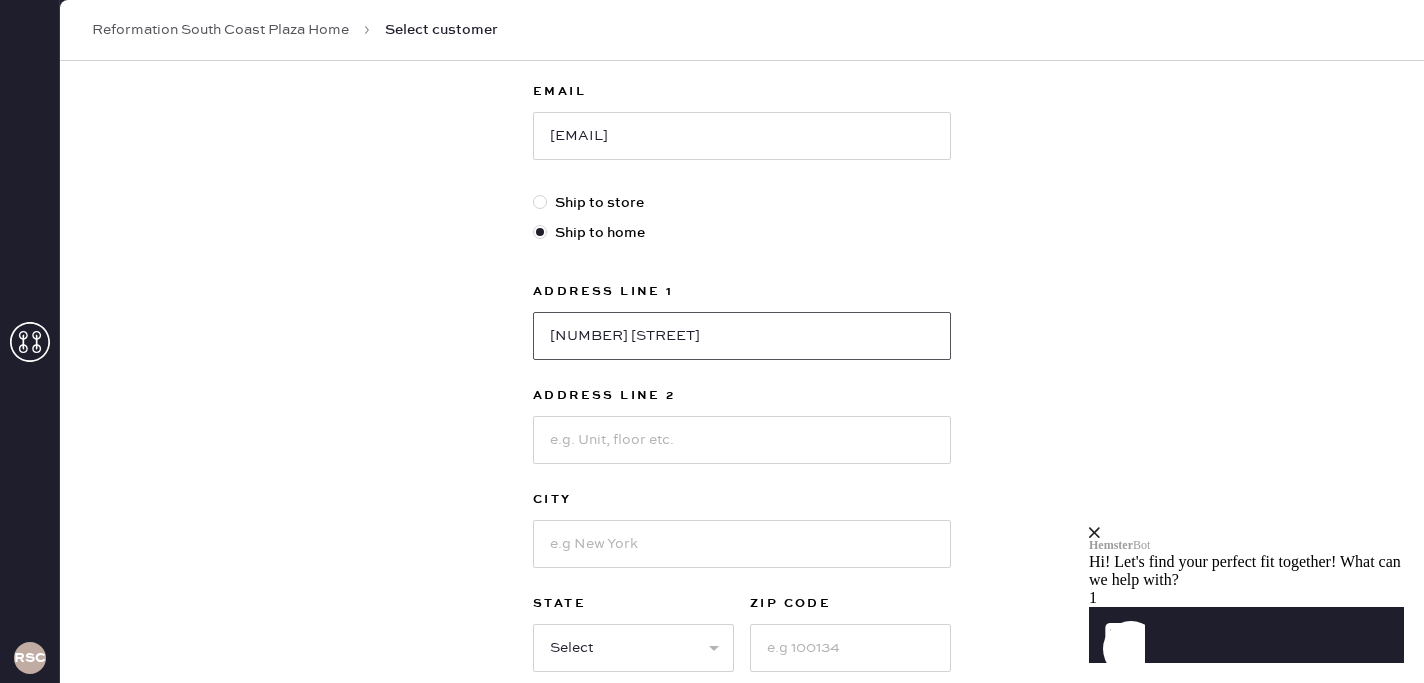 type on "[NUMBER] [STREET]" 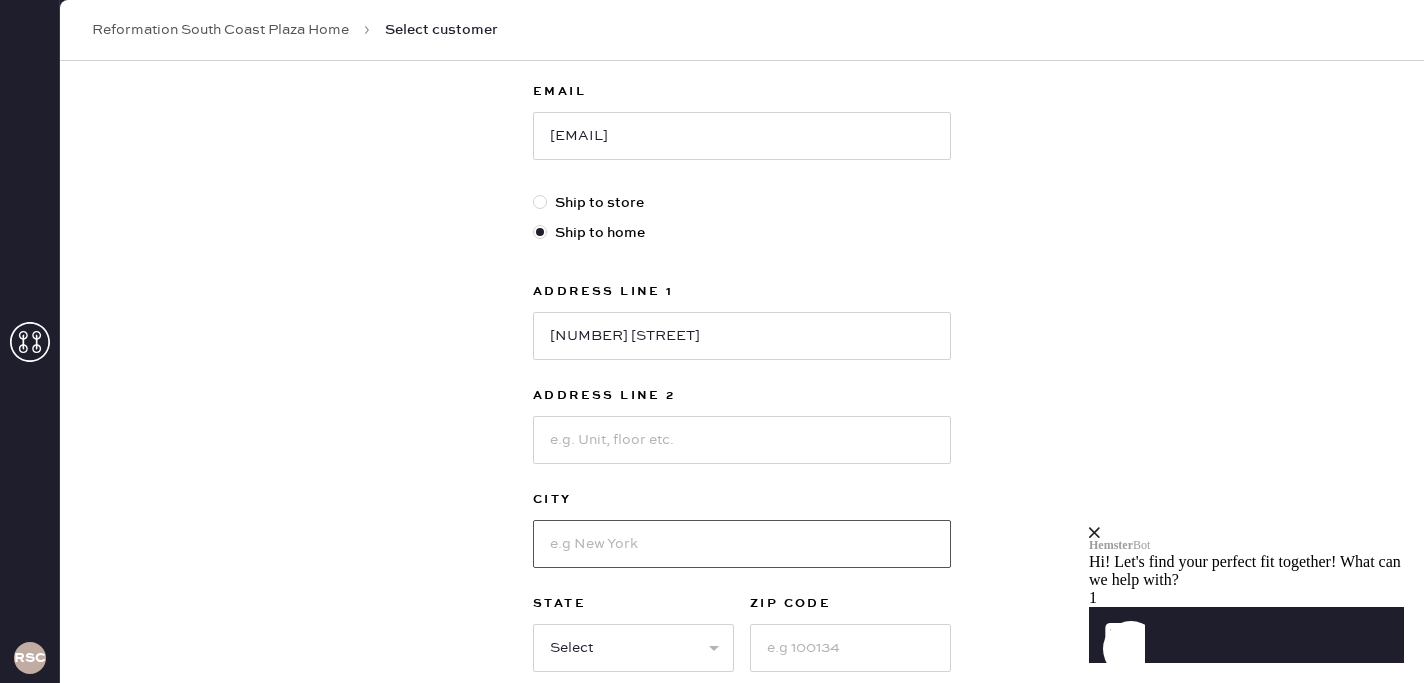 click at bounding box center [742, 544] 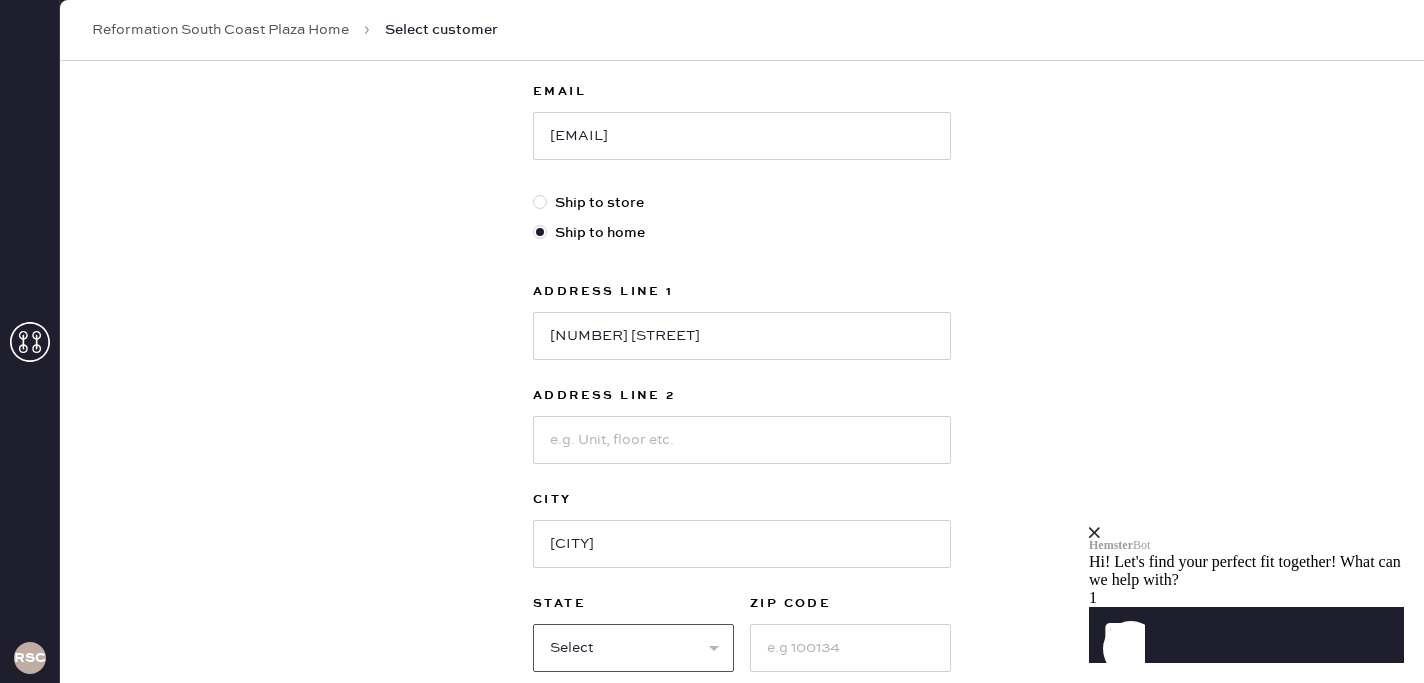 click on "Select AK AL AR AZ CA CO CT DC DE FL GA HI IA ID IL IN KS KY LA MA MD ME MI MN MO MS MT NC ND NE NH NJ NM NV NY OH OK OR PA RI SC SD TN TX UT VA VT WA WI WV WY" at bounding box center [633, 648] 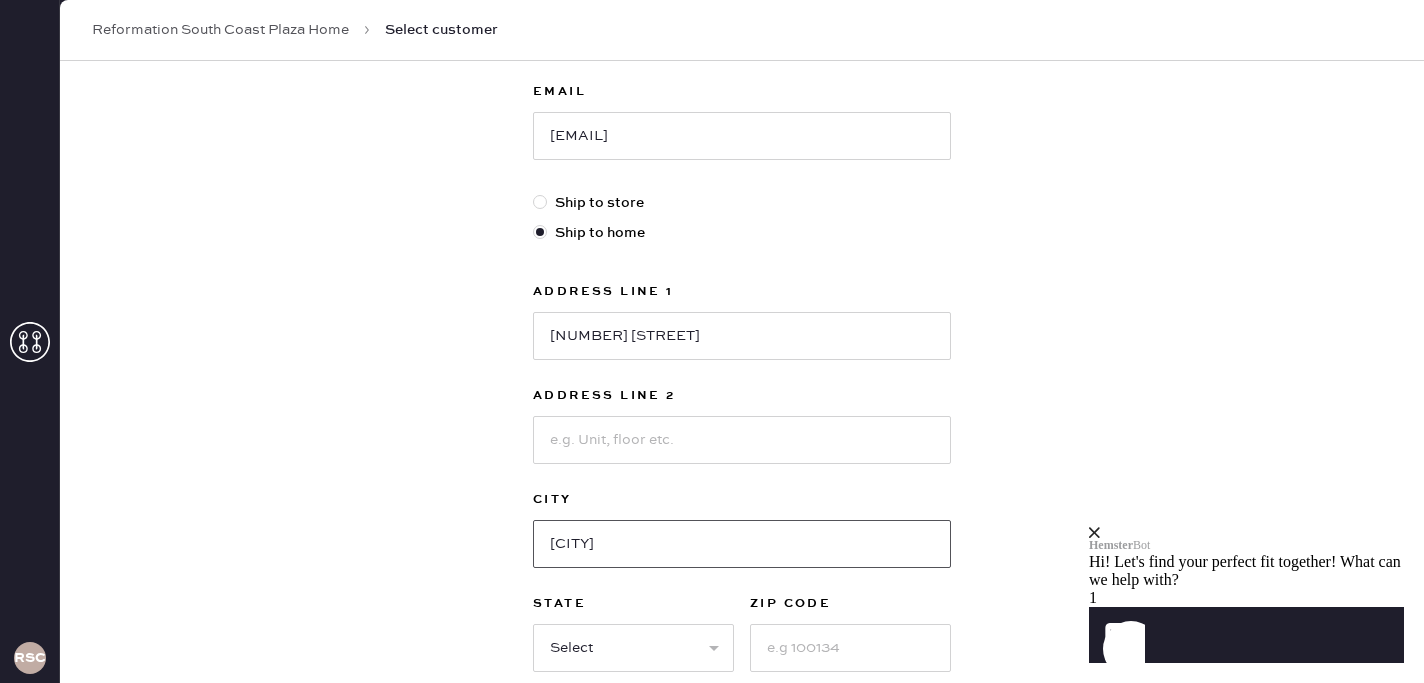 click on "[CITY]" at bounding box center (742, 544) 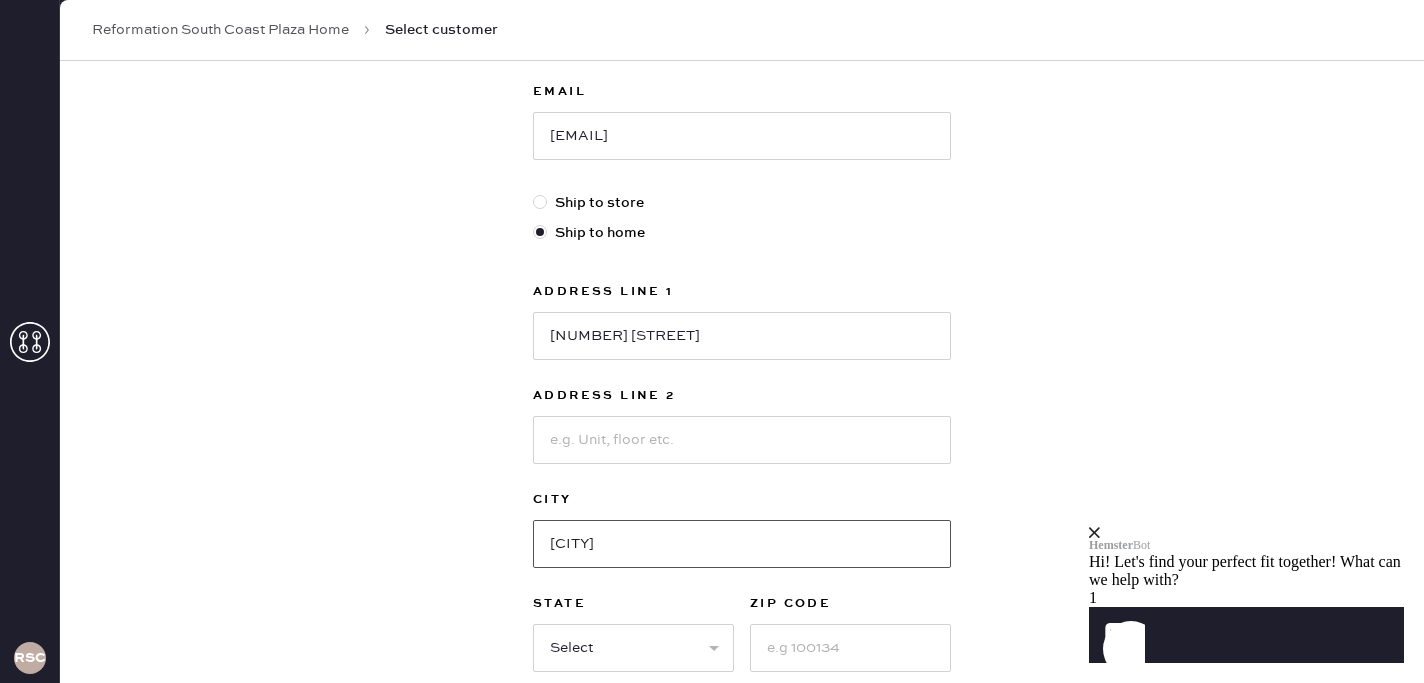 type on "[CITY]" 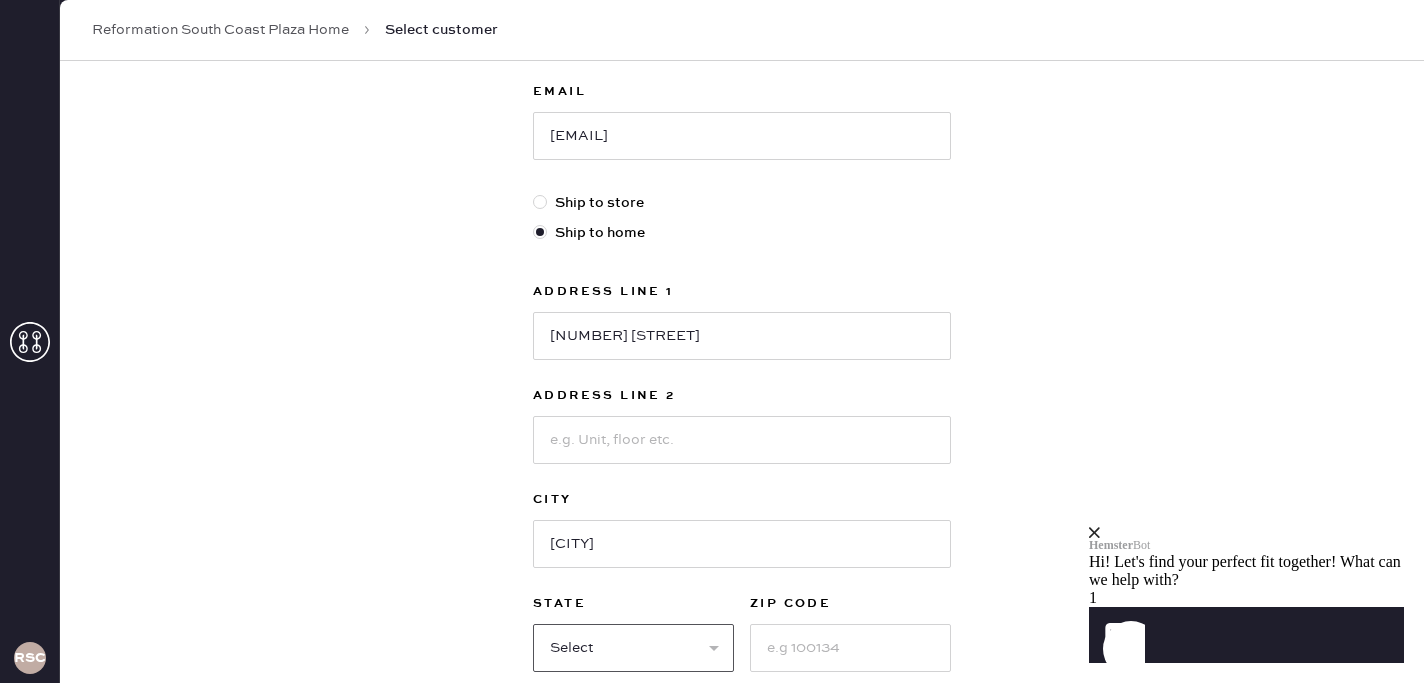 click on "Select AK AL AR AZ CA CO CT DC DE FL GA HI IA ID IL IN KS KY LA MA MD ME MI MN MO MS MT NC ND NE NH NJ NM NV NY OH OK OR PA RI SC SD TN TX UT VA VT WA WI WV WY" at bounding box center [633, 648] 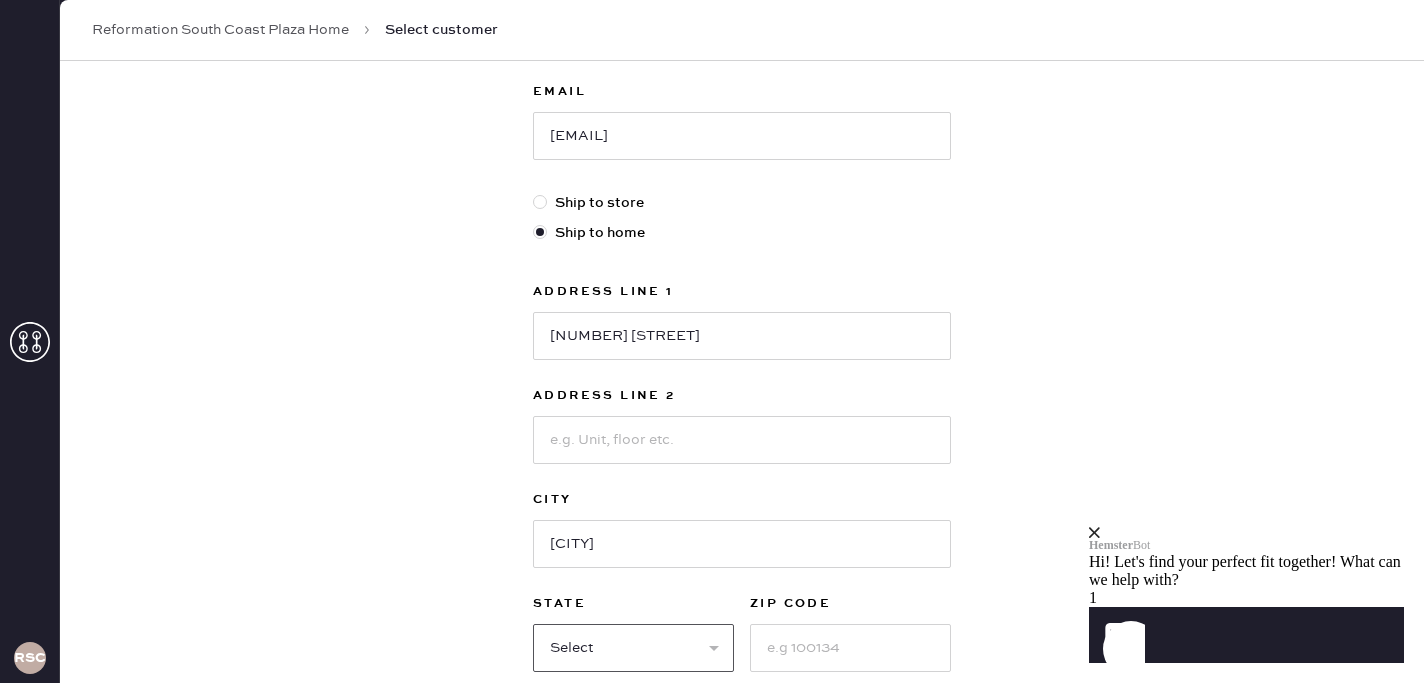 select on "MI" 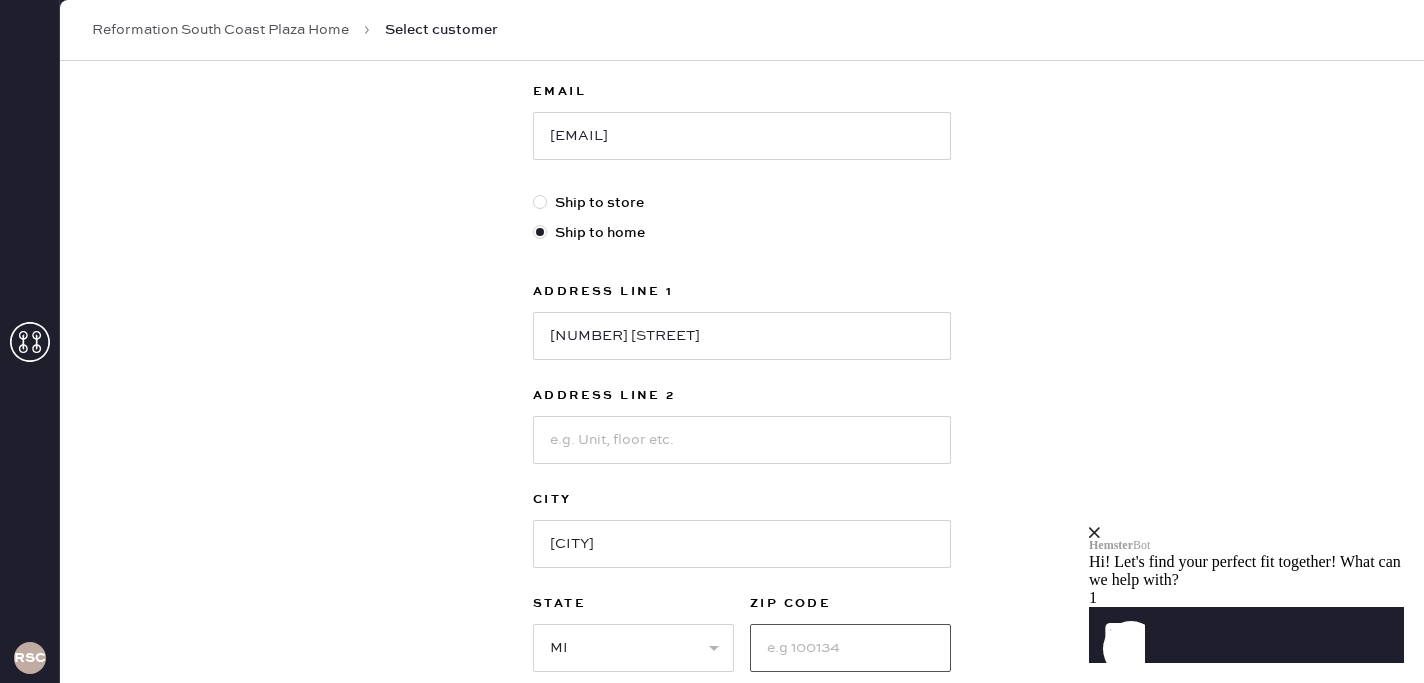 click at bounding box center (850, 648) 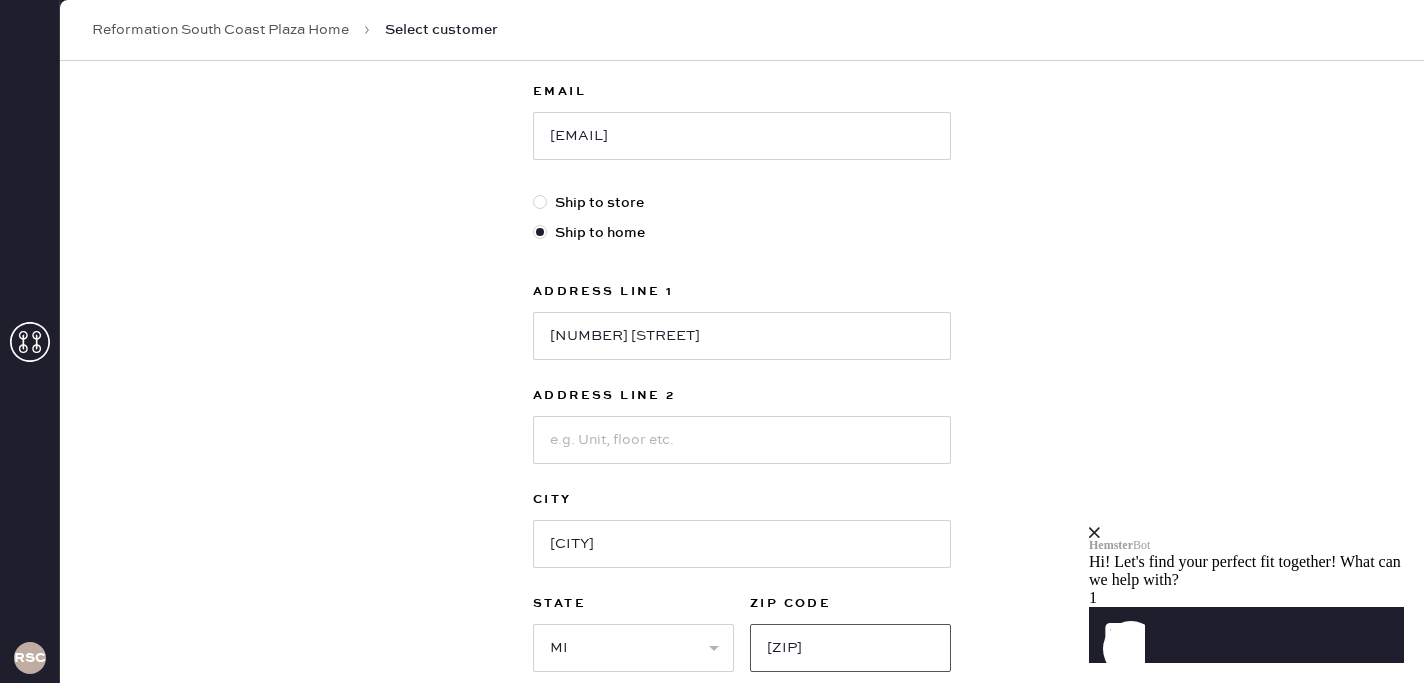 type on "[ZIP]" 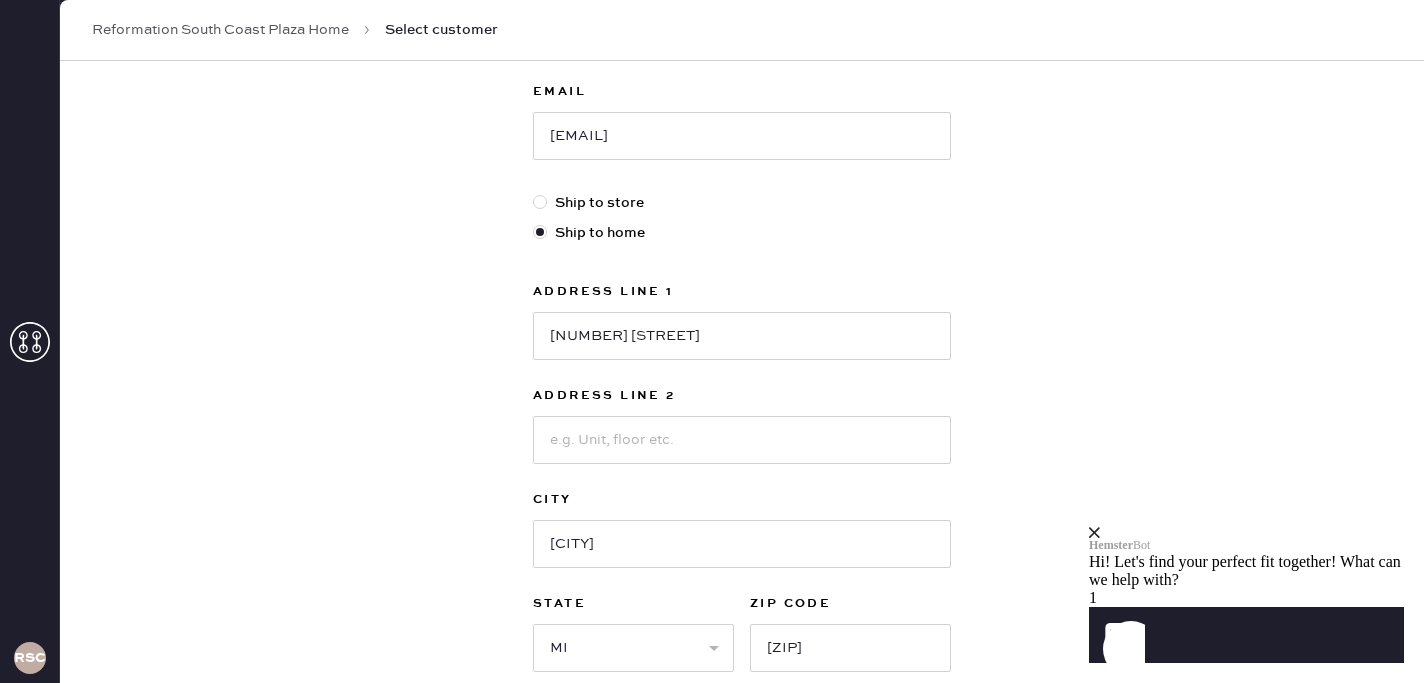 click on "New customer First Name [FIRST] Last Name [LAST] Phone Number [PHONE] Email [EMAIL] Ship to store Ship to home Address Line 1 [NUMBER] [STREET] Address Line 2 [CITY] [STATE] ZIP Code [ZIP] Next" at bounding box center (742, 252) 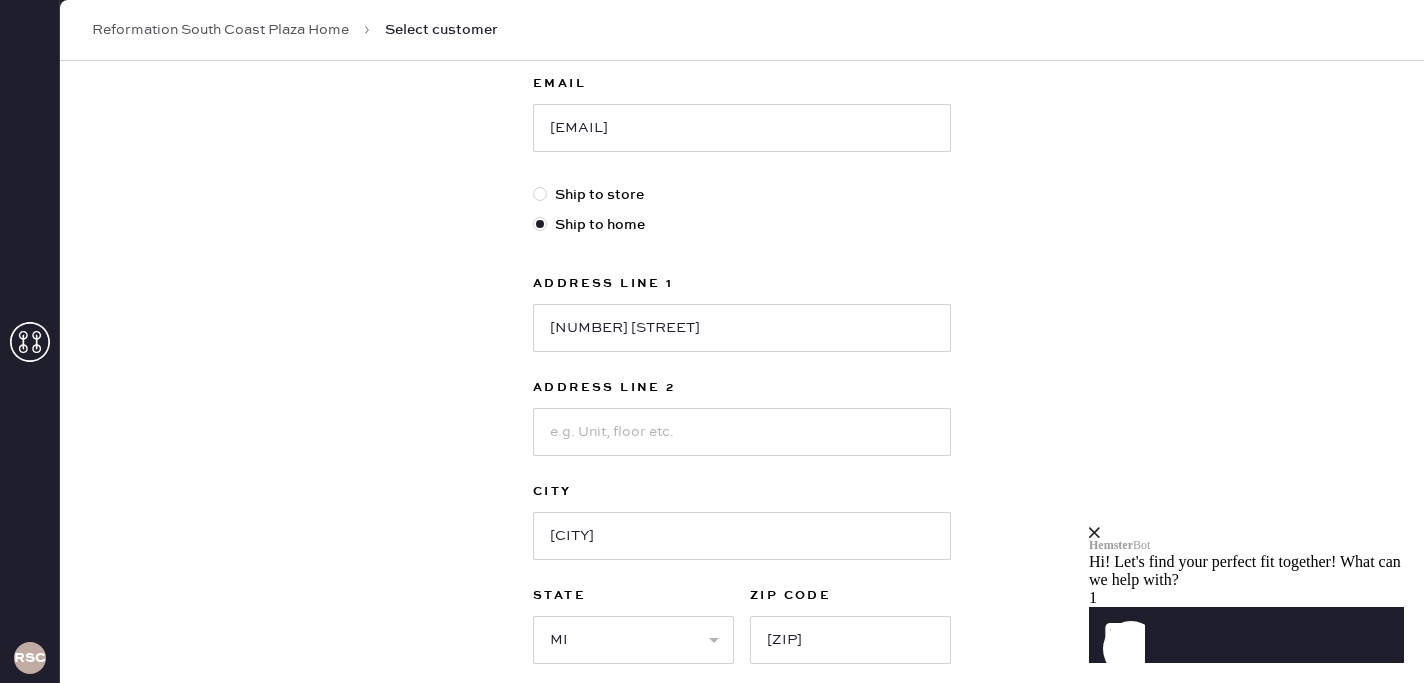 scroll, scrollTop: 618, scrollLeft: 0, axis: vertical 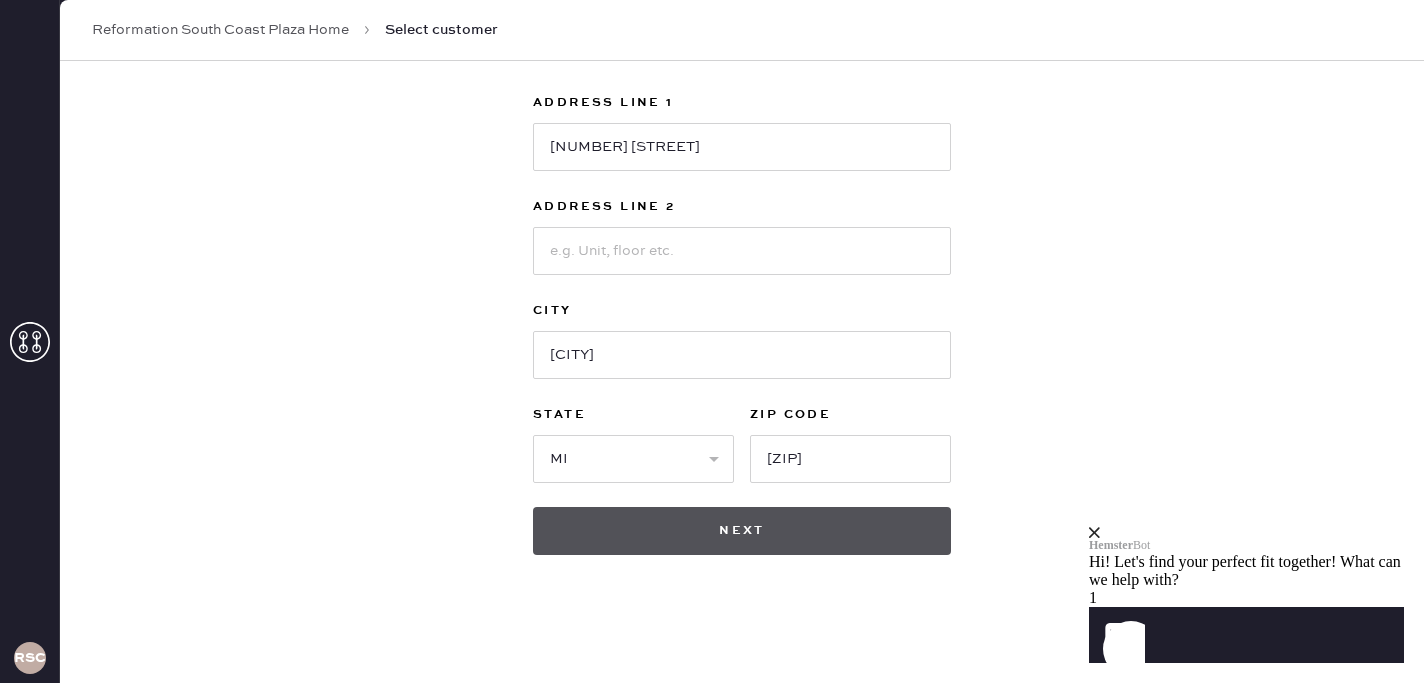 click on "Next" at bounding box center (742, 531) 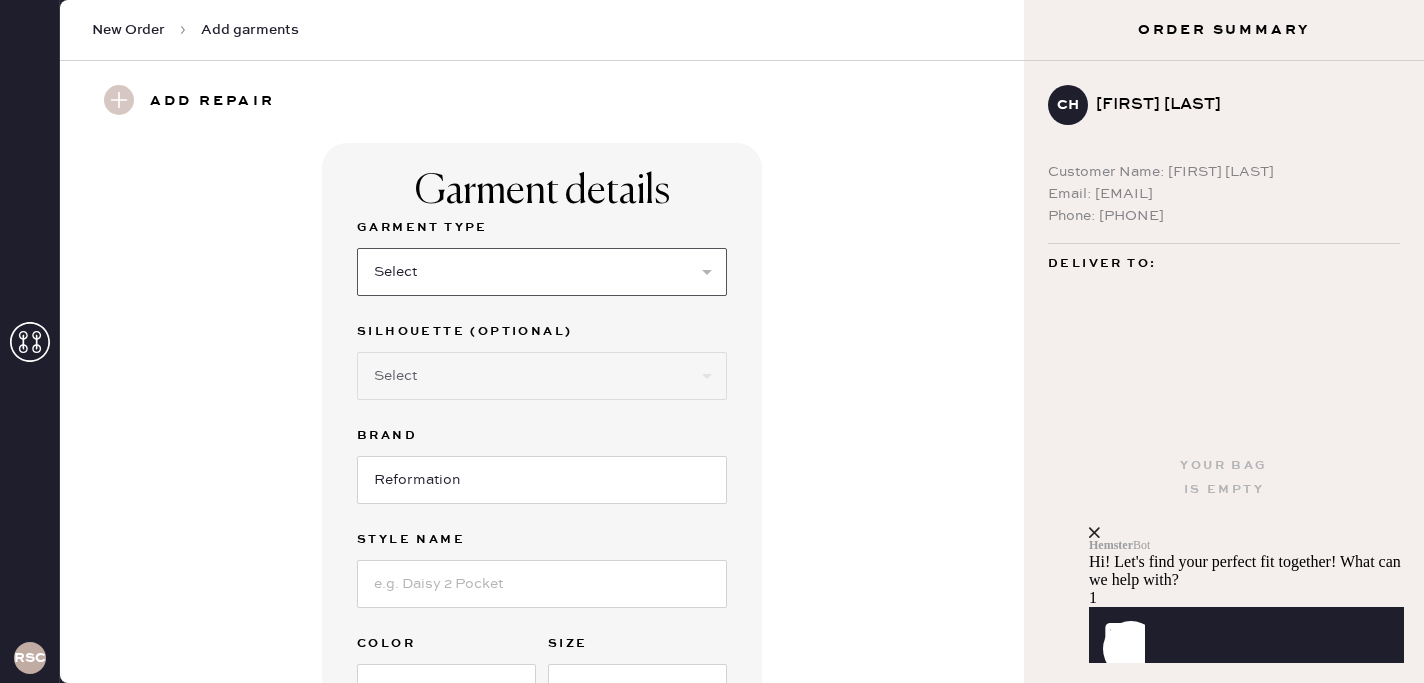 click on "Select Basic Skirt Jeans Leggings Pants Shorts Basic Sleeved Dress Basic Sleeveless Dress Basic Strap Dress Strap Jumpsuit Button Down Top Sleeved Top Sleeveless Top" at bounding box center [542, 272] 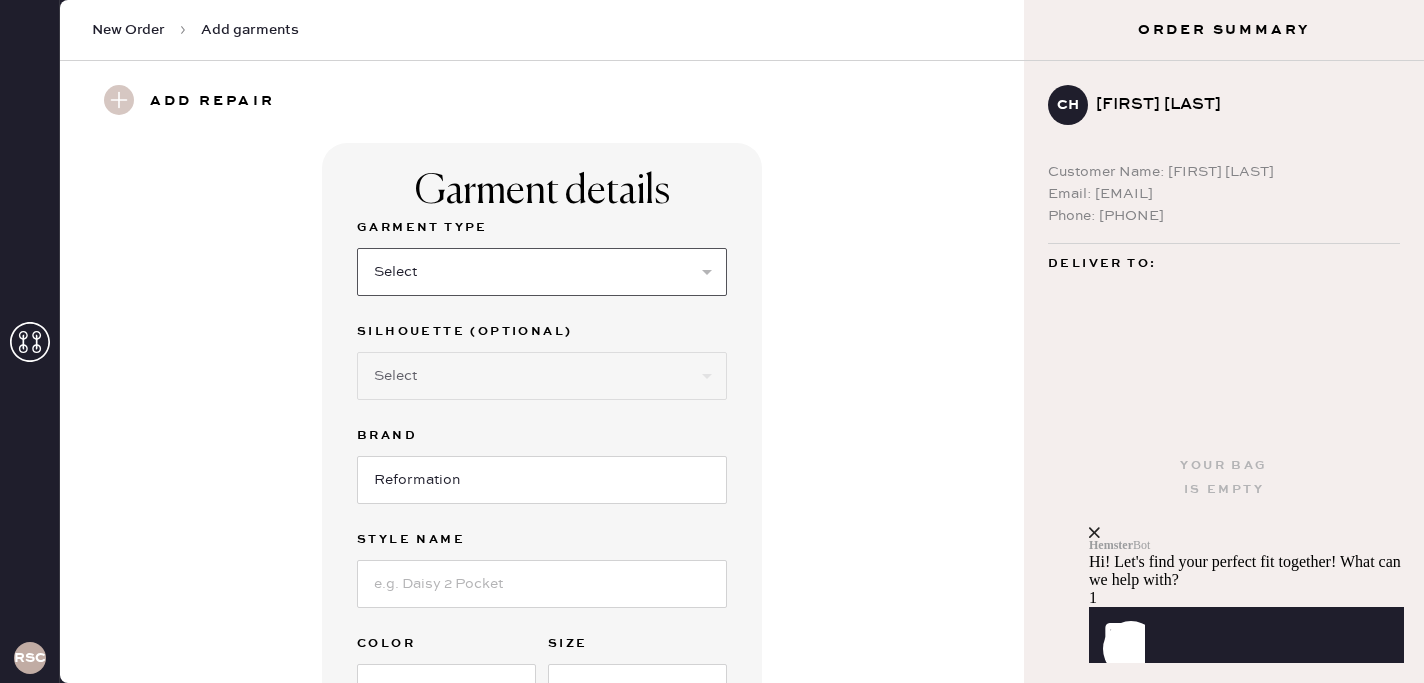 select on "31" 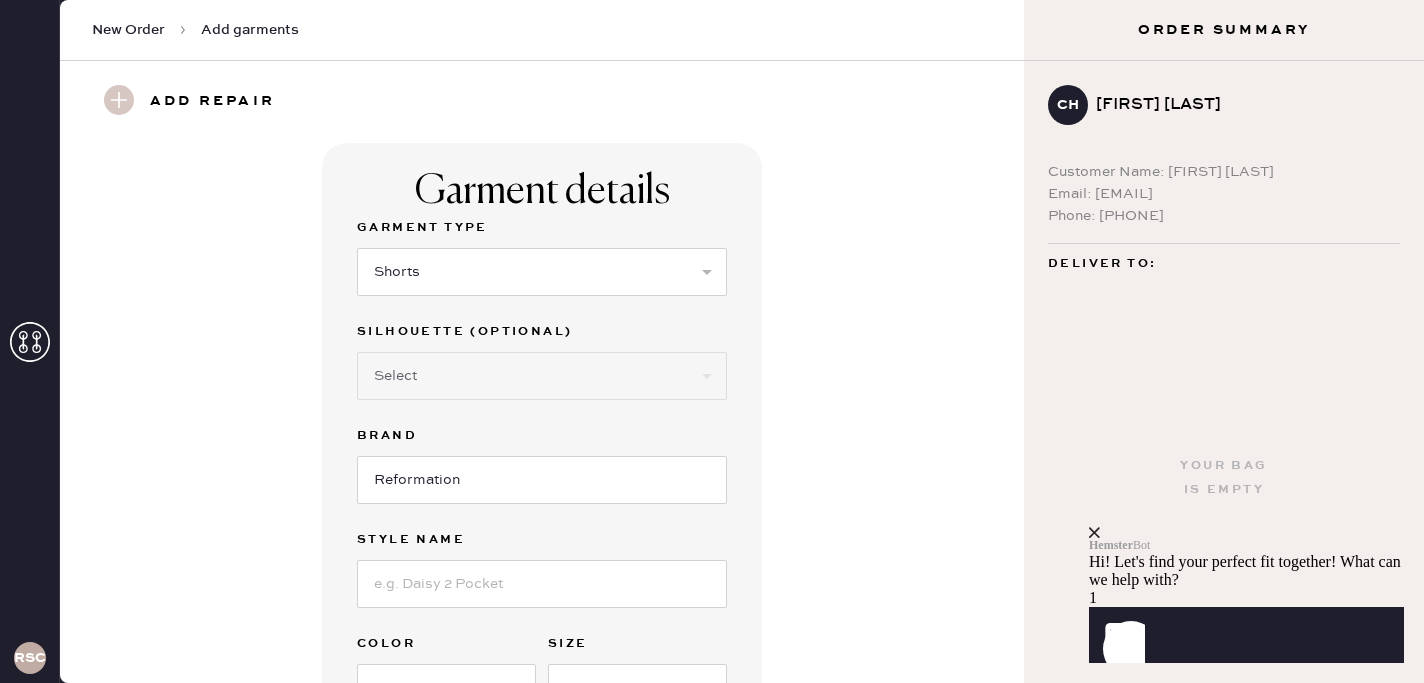 click on "Select Other" at bounding box center [542, 376] 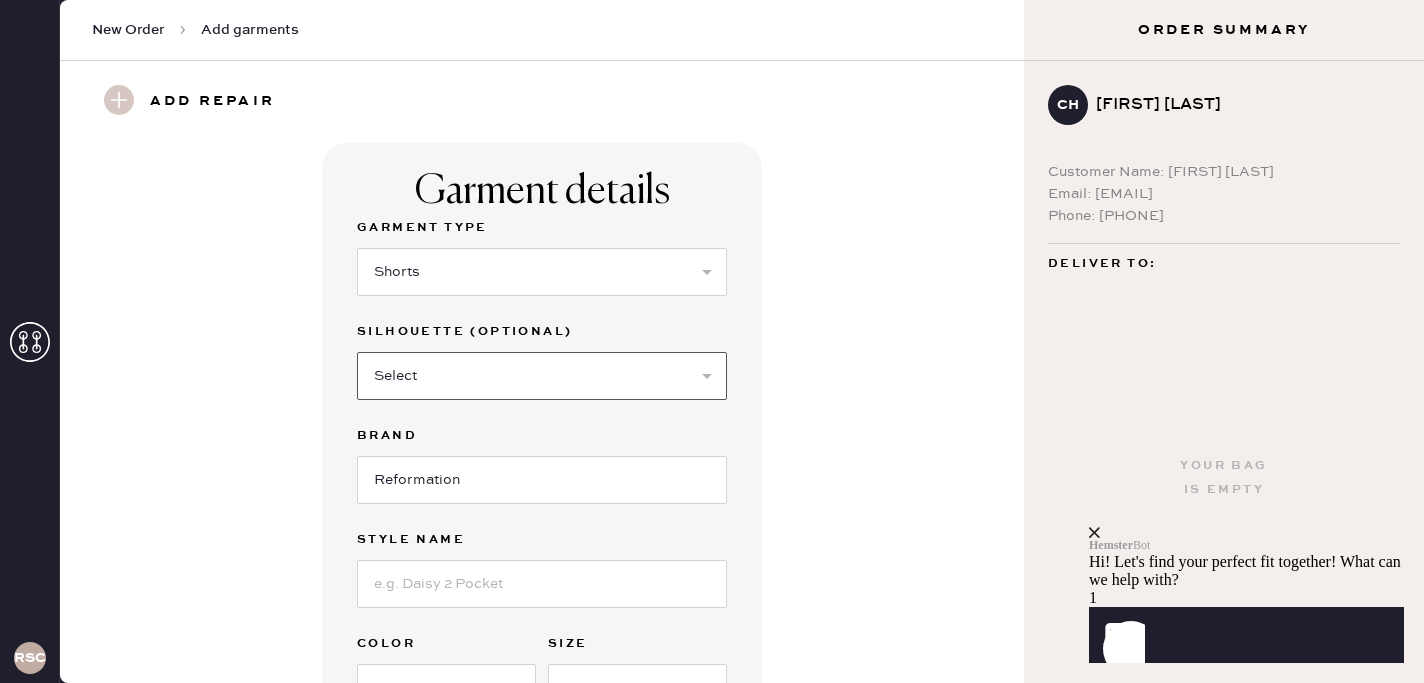 click on "Select Other" at bounding box center [542, 376] 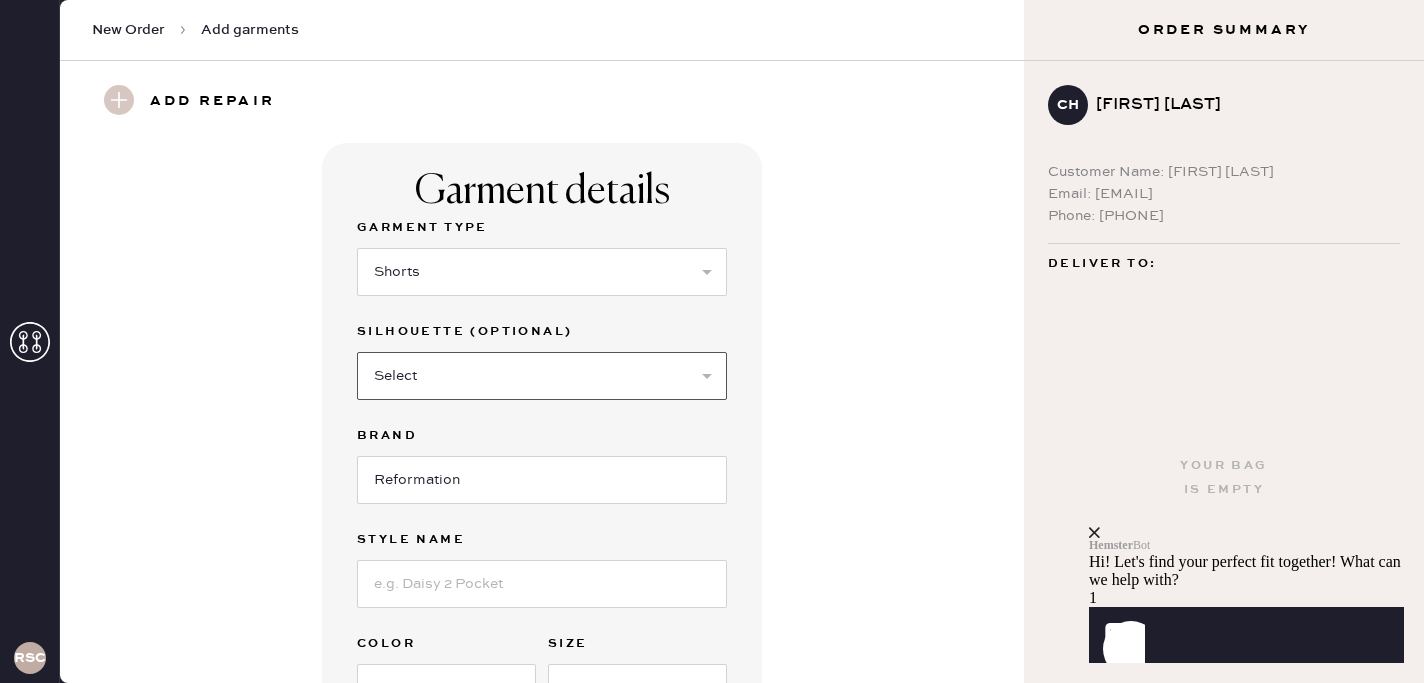 select on "other" 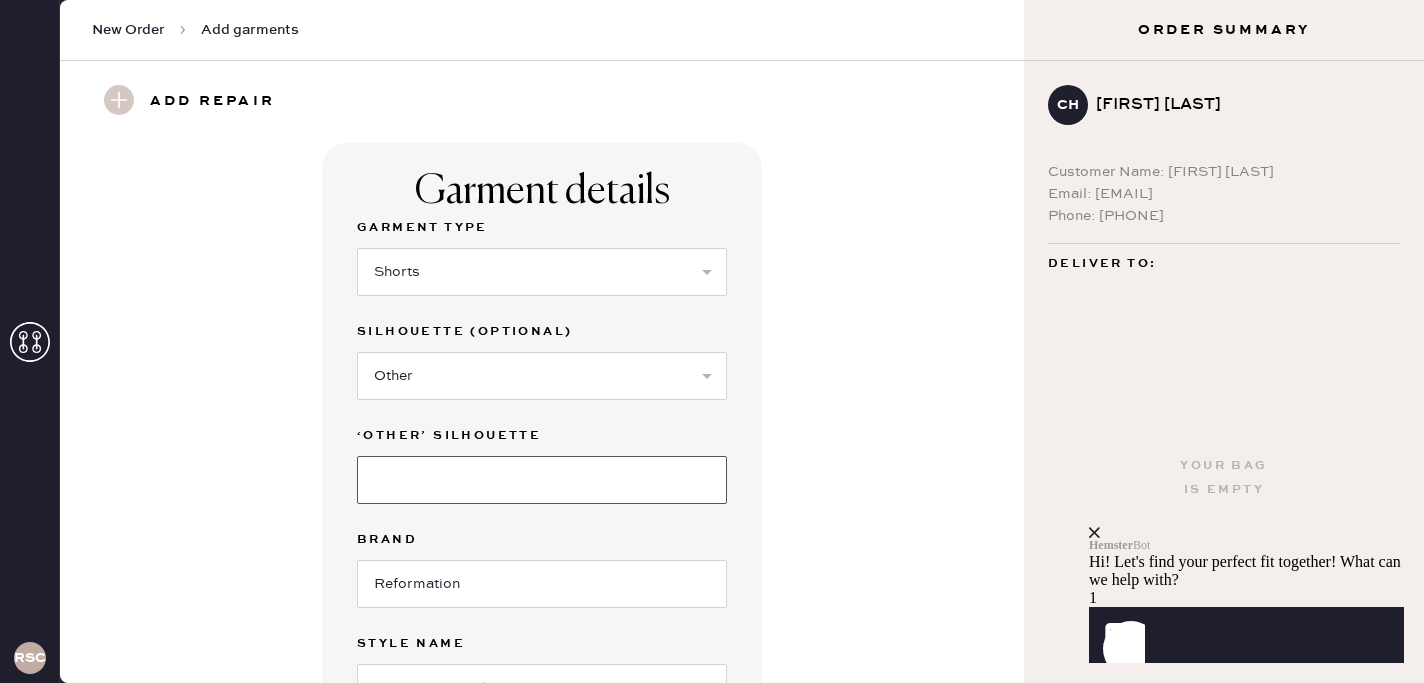 click at bounding box center (542, 480) 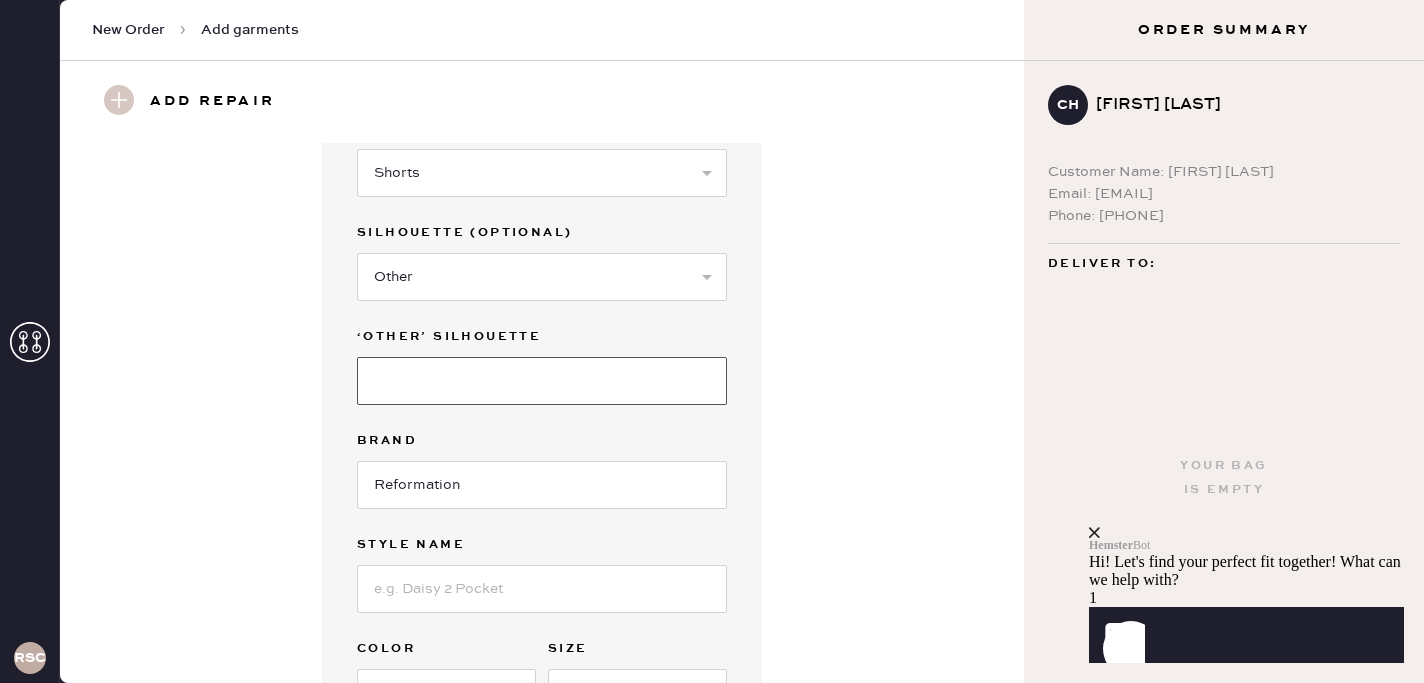 scroll, scrollTop: 100, scrollLeft: 0, axis: vertical 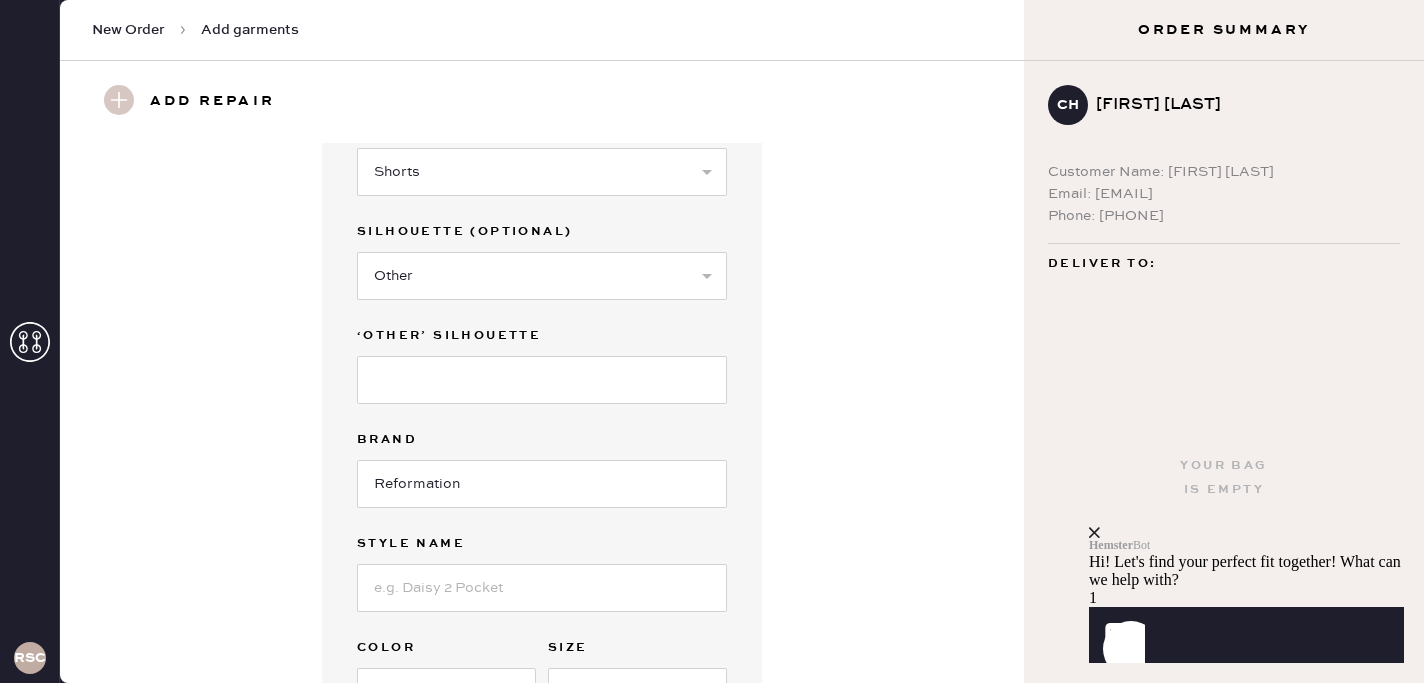 click on "Garment Type Select Basic Skirt Jeans Leggings Pants Shorts Basic Sleeved Dress Basic Sleeveless Dress Basic Strap Dress Strap Jumpsuit Button Down Top Sleeved Top Sleeveless Top Silhouette (optional) Select Other ‘other’ silhouette Brand Reformation Style name Color Size Original Order Number (Optional)" at bounding box center [542, 468] 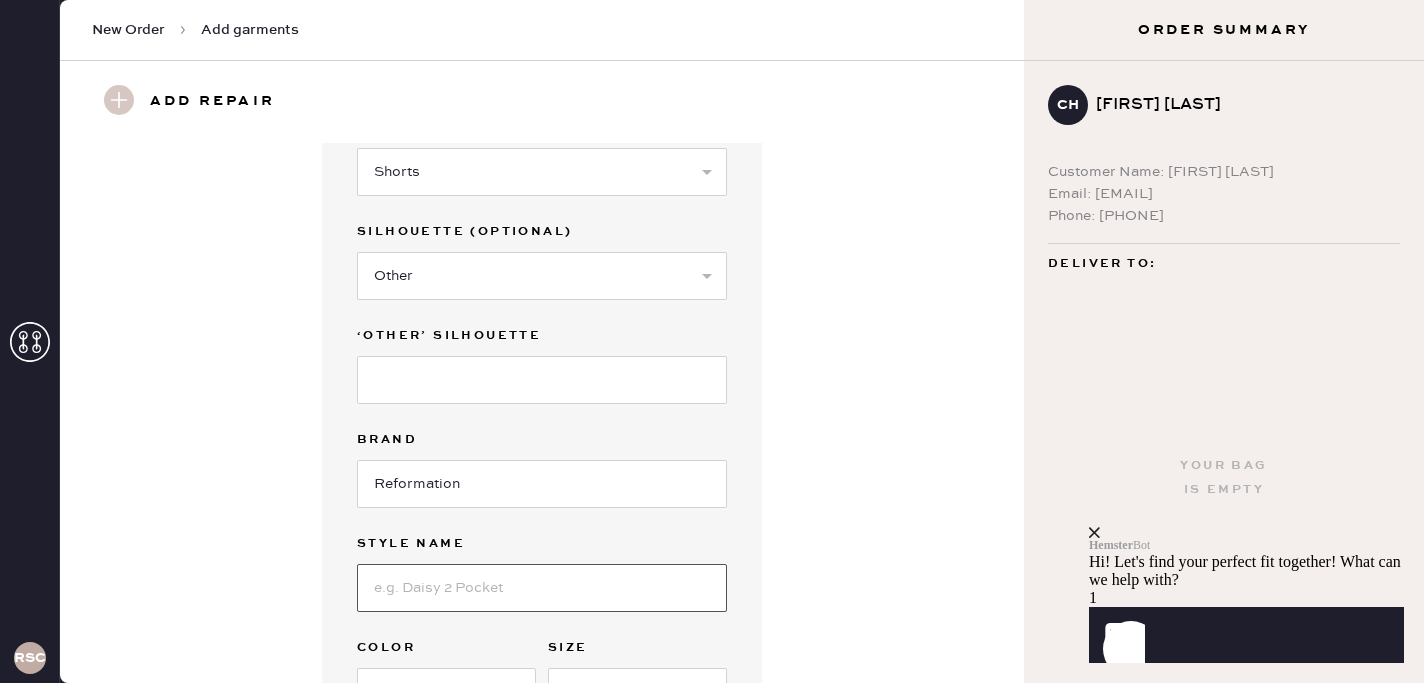 click at bounding box center (542, 588) 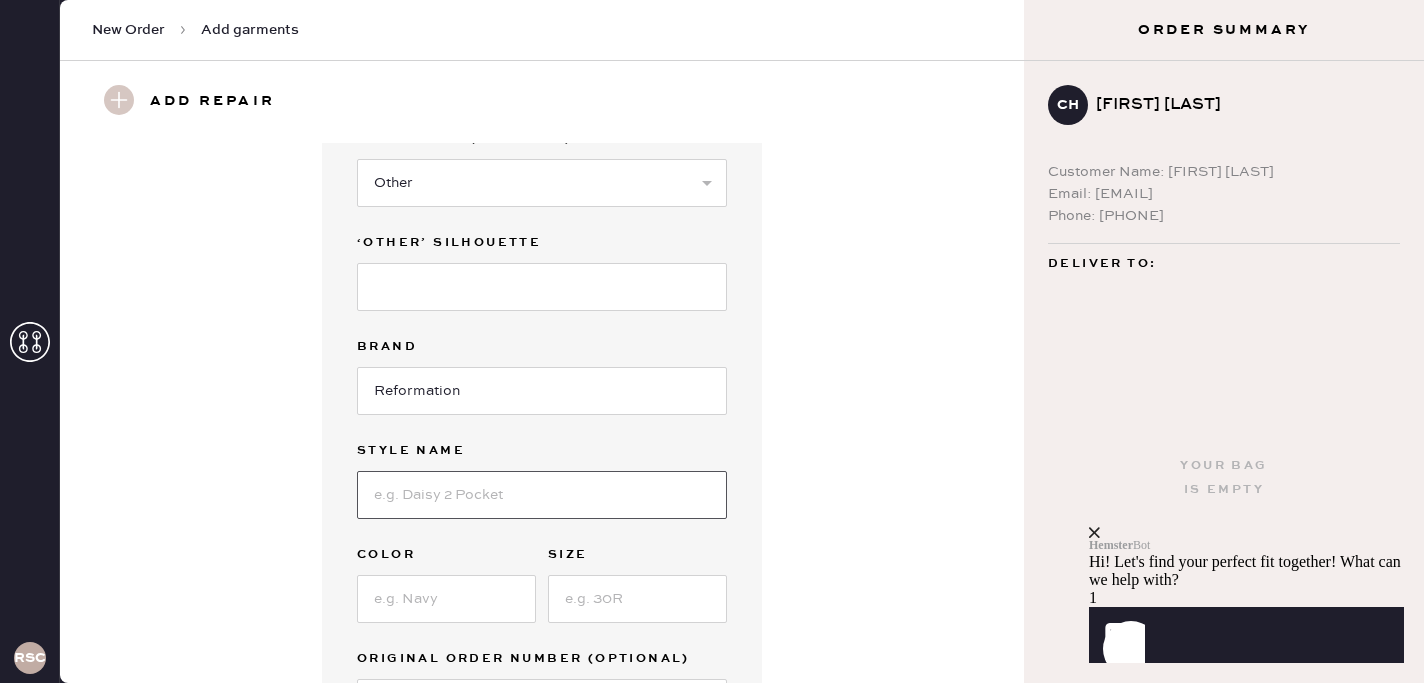 scroll, scrollTop: 226, scrollLeft: 0, axis: vertical 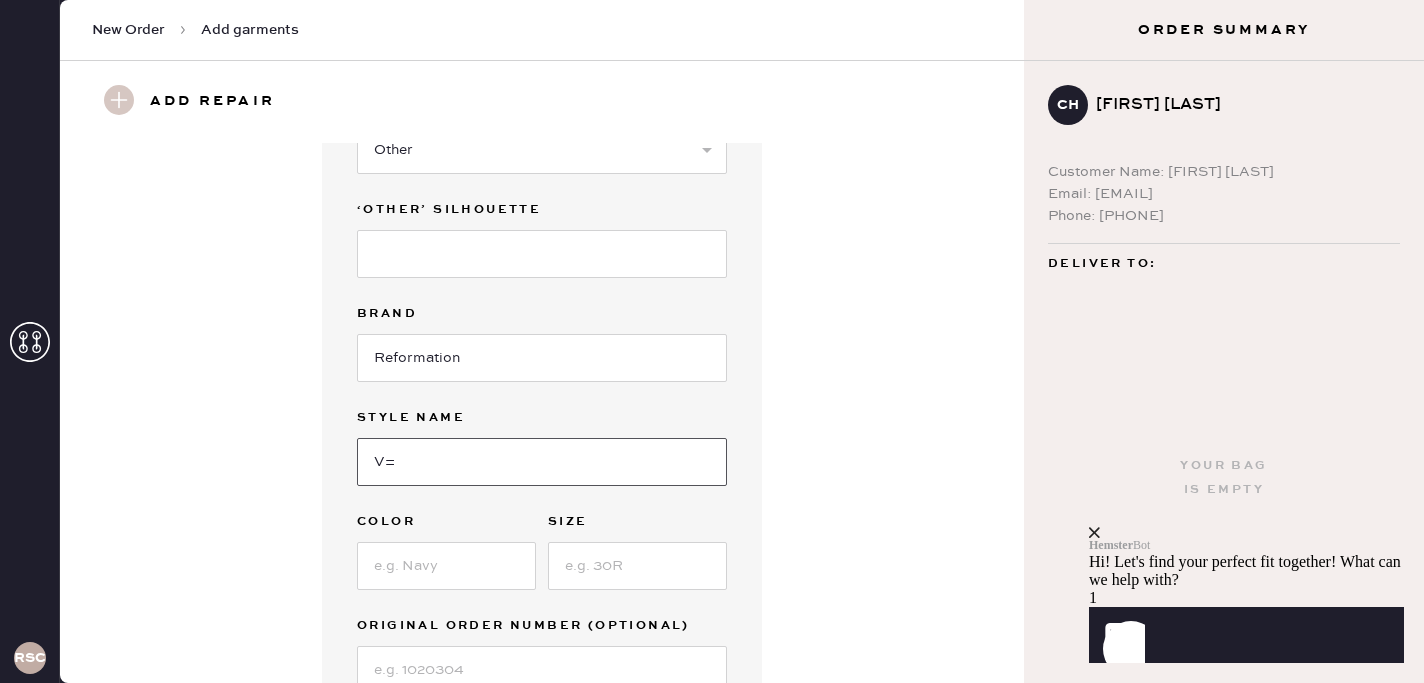 type on "V" 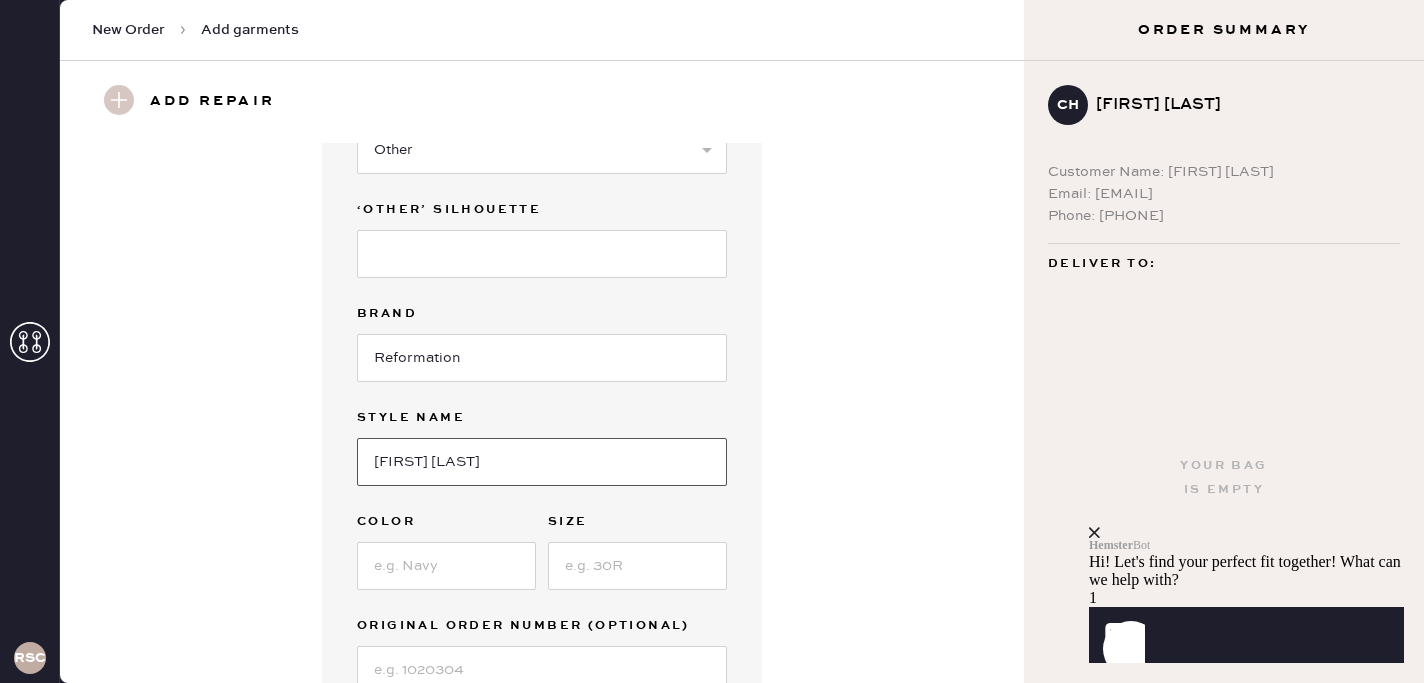 type on "[FIRST] [LAST]" 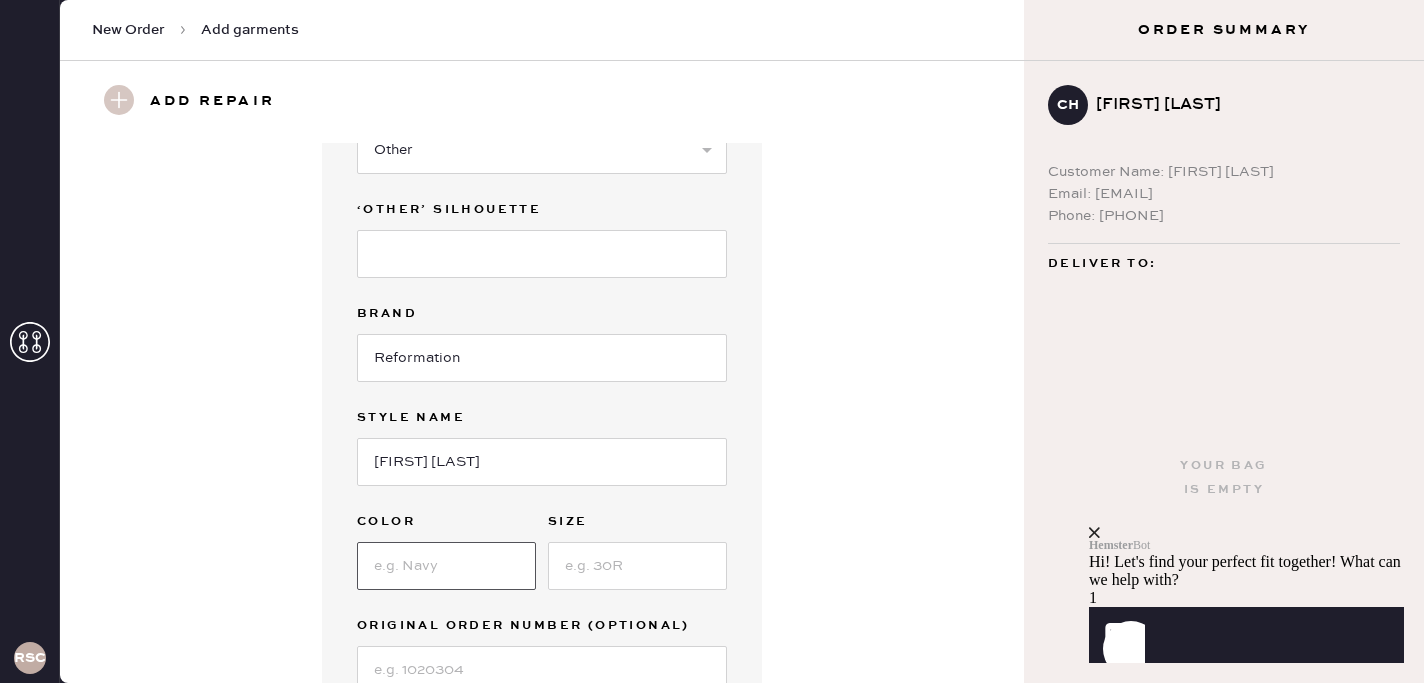click at bounding box center (446, 566) 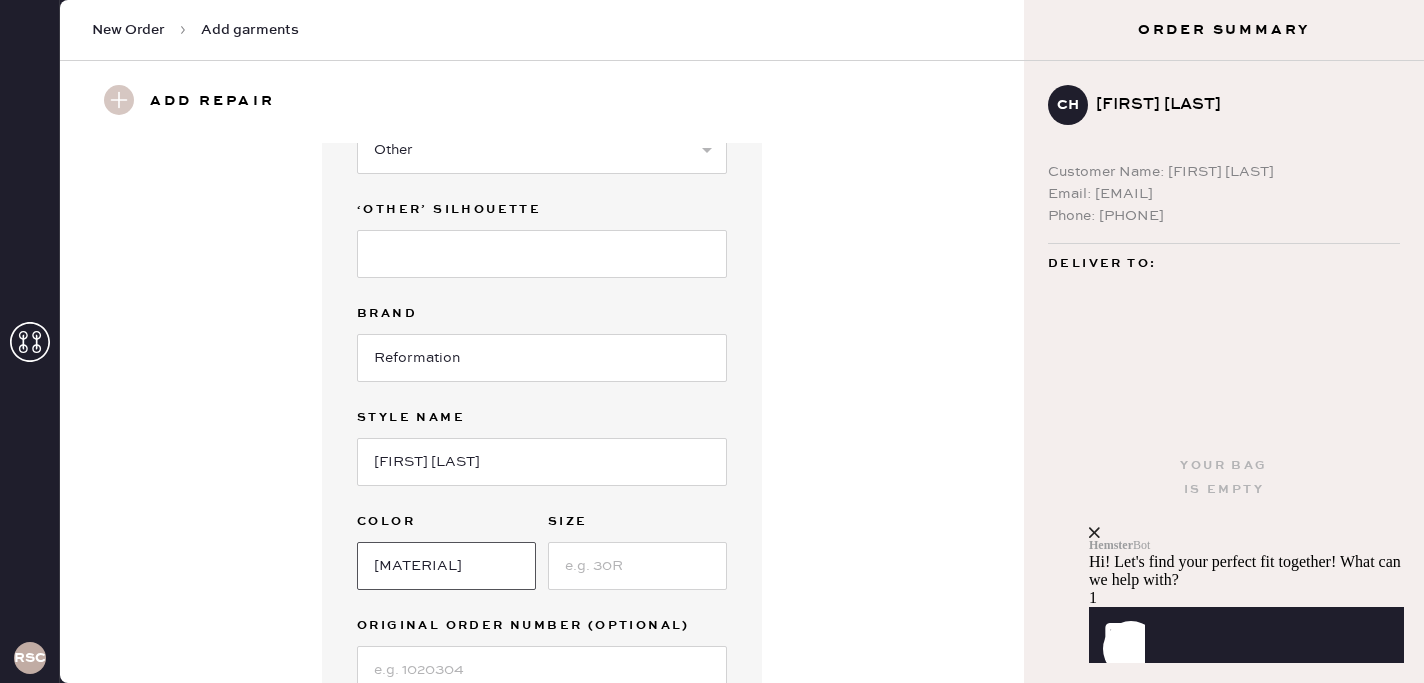 type on "[MATERIAL]" 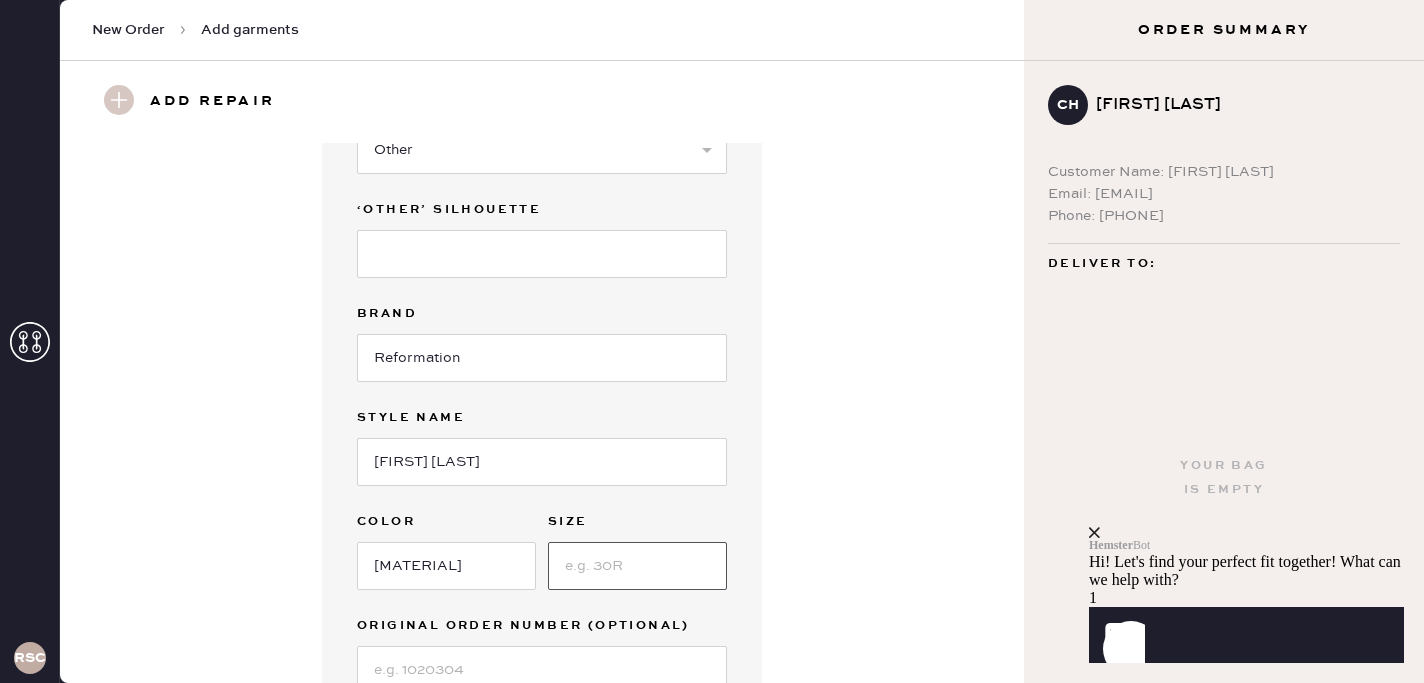click at bounding box center [637, 566] 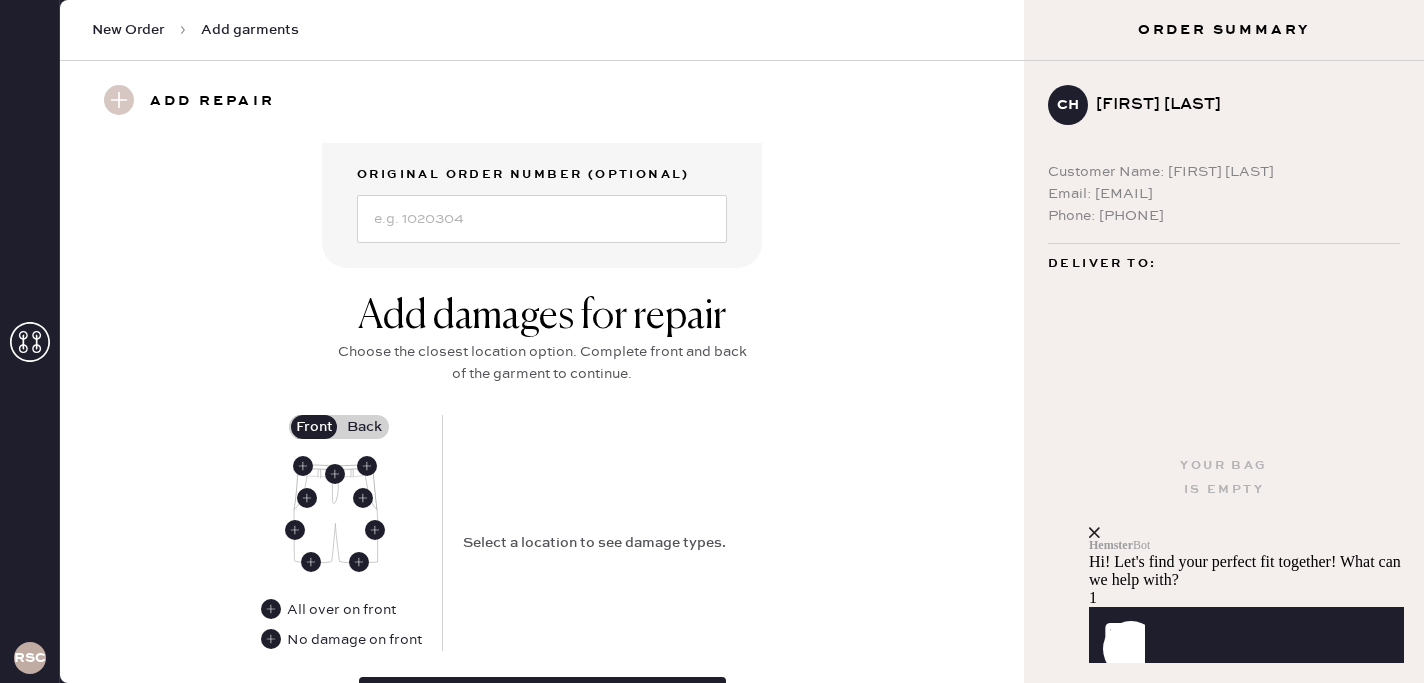 scroll, scrollTop: 792, scrollLeft: 0, axis: vertical 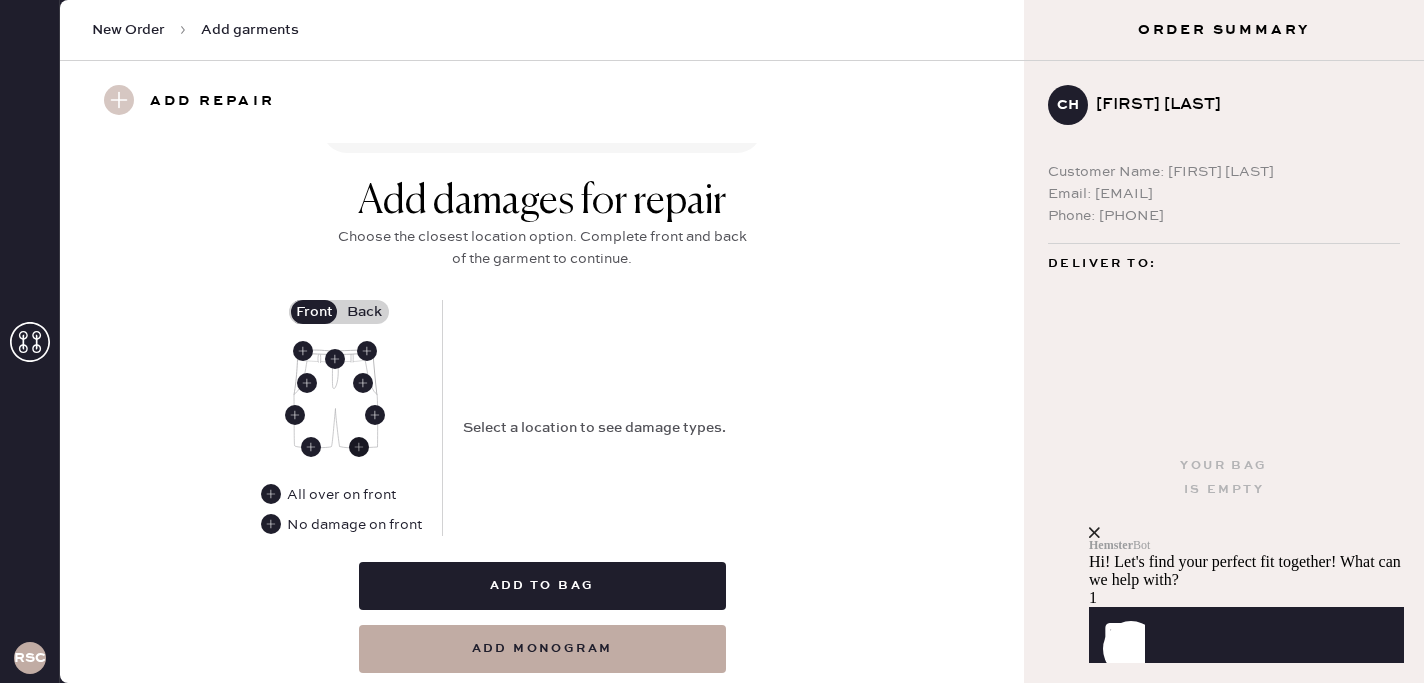 type on "6" 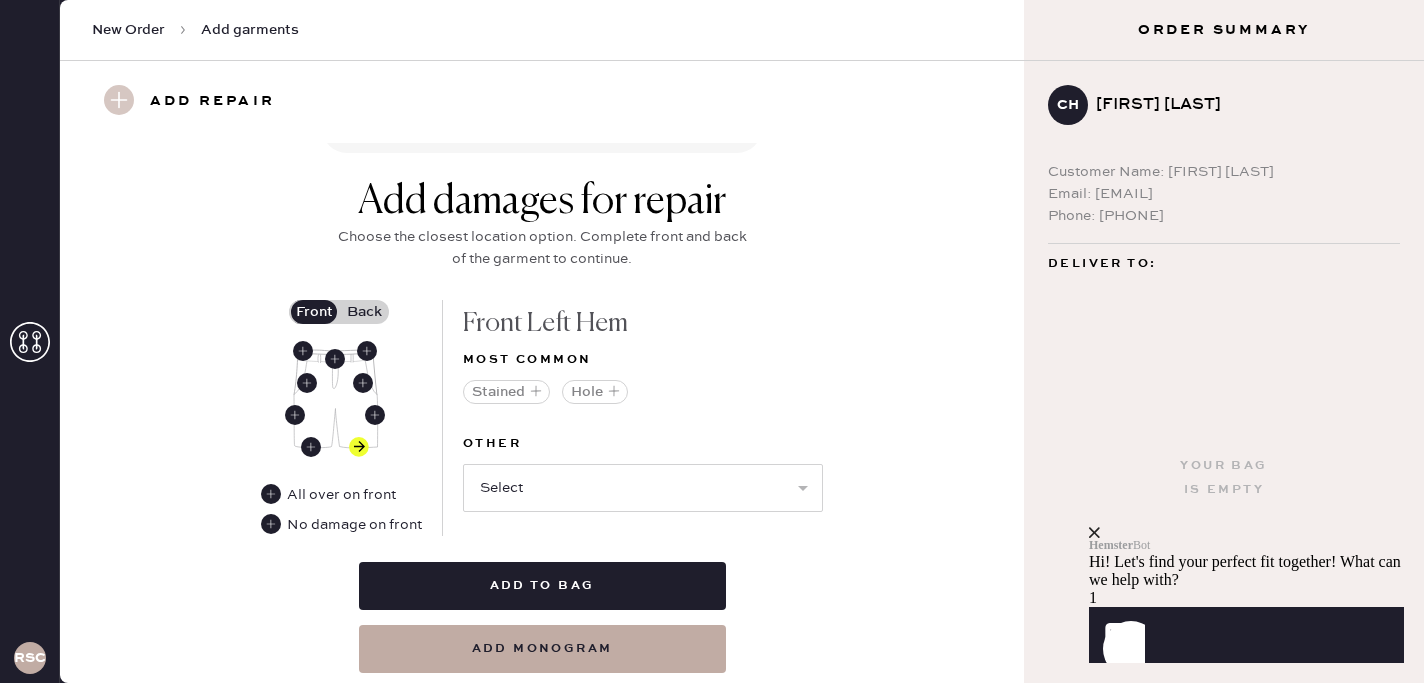 click on "Back" at bounding box center (364, 312) 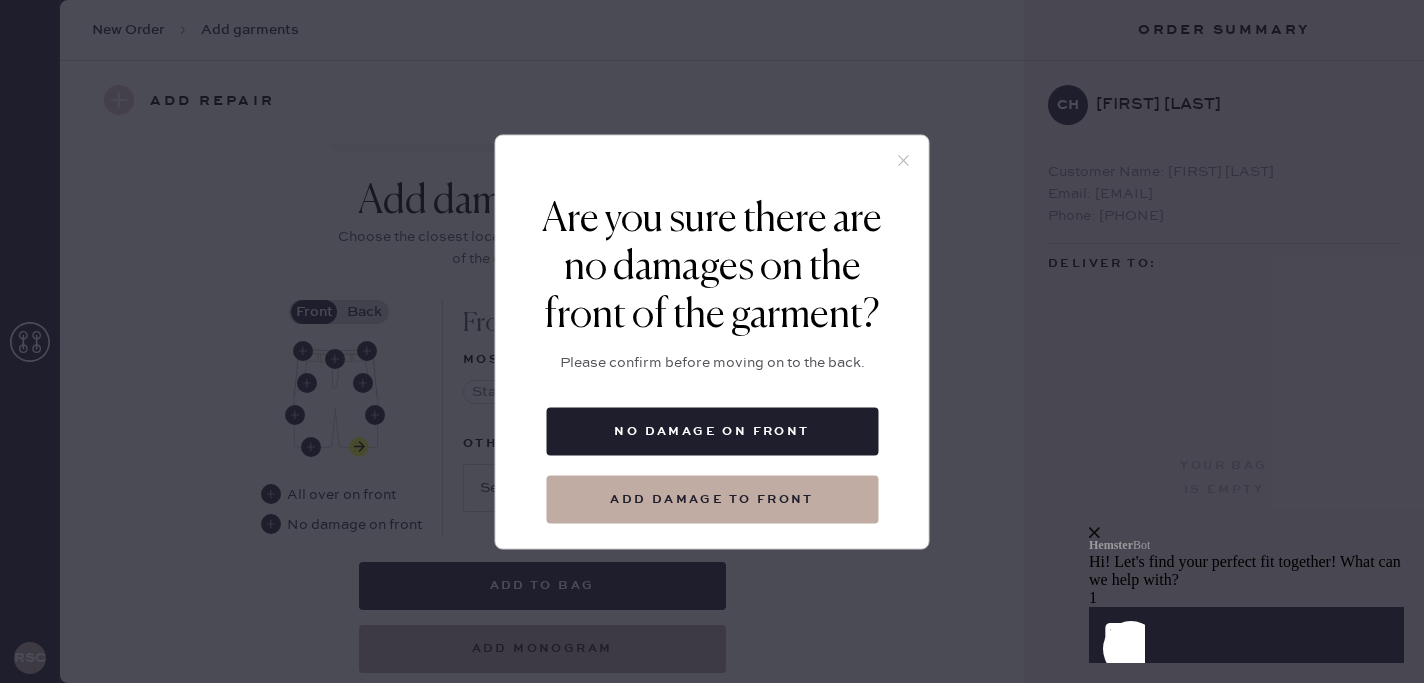 click 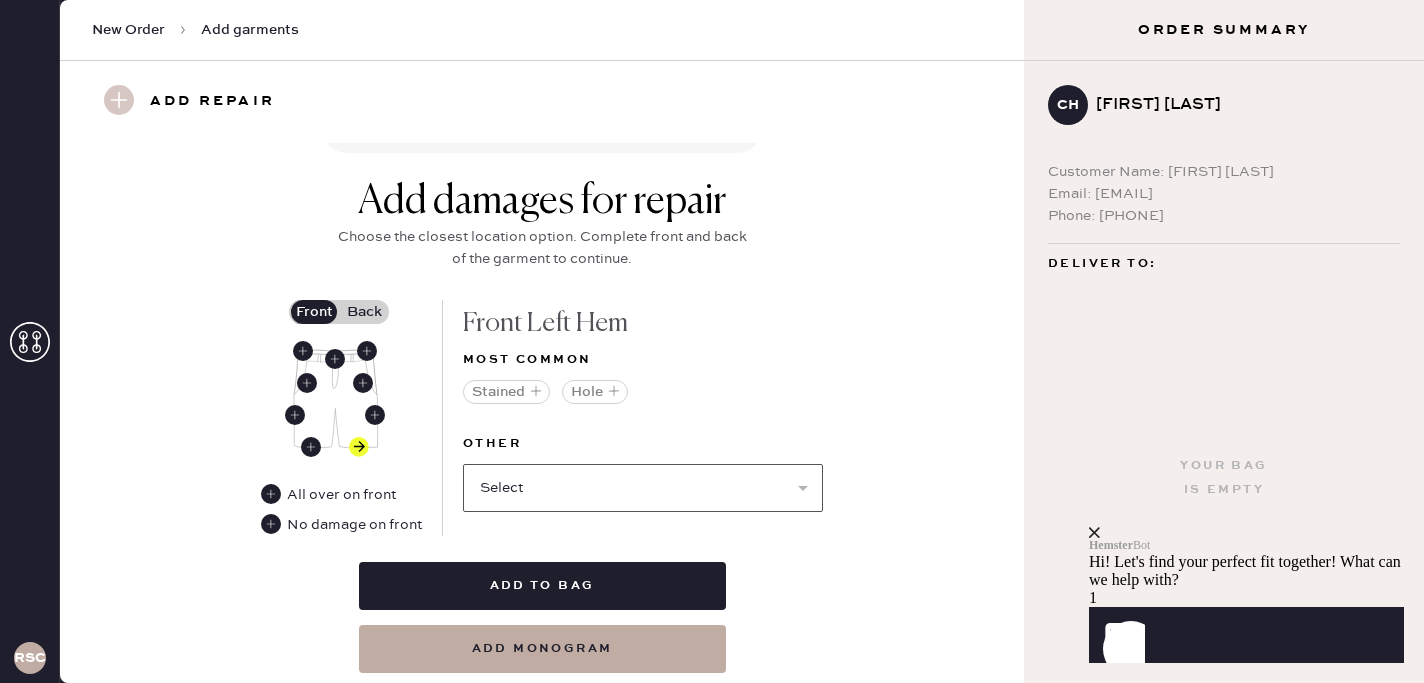 click on "Select Broken / Ripped Hem Broken Beads Broken Belt Loop Broken Button Broken Elastic Broken Hook & Eye Broken Label/tag Broken Snap Broken Strap Broken Zipper Lint/hair Missing Beads Missing Button Missing Elastic Missing Hook & Eye Missing Snap Missing Strap Missing Zipper Odor Pilled Pull / Snag Seam Rip Stretched Elastic Wrinkled" at bounding box center [643, 488] 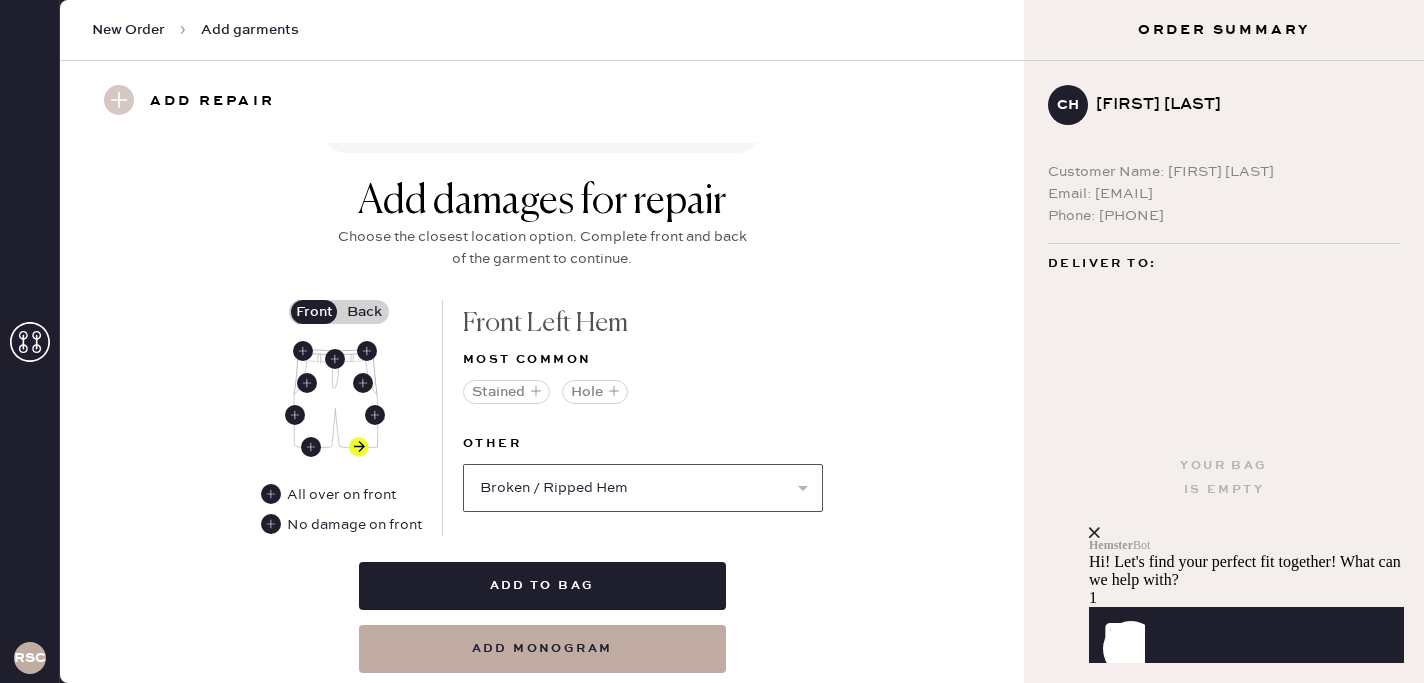 select 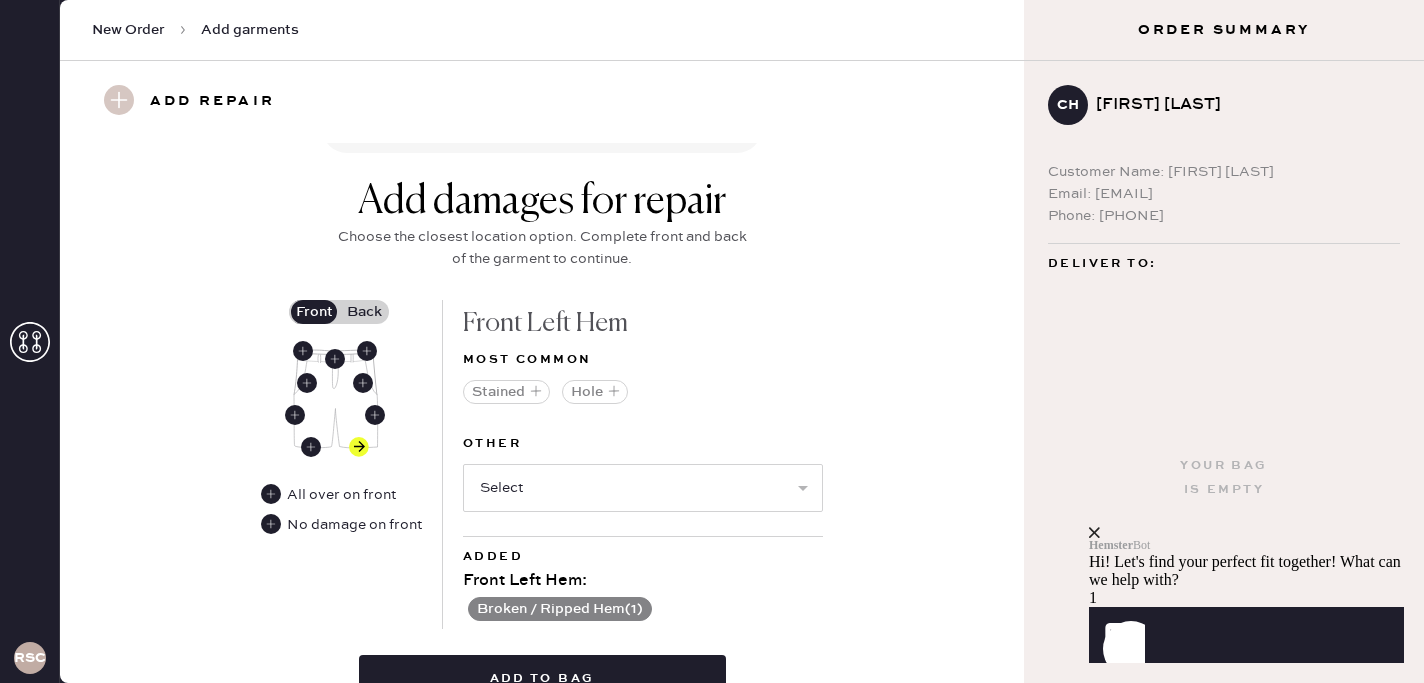 click on "Add damages for repair Choose the closest location option. Complete front and back of the garment to continue." at bounding box center [542, 239] 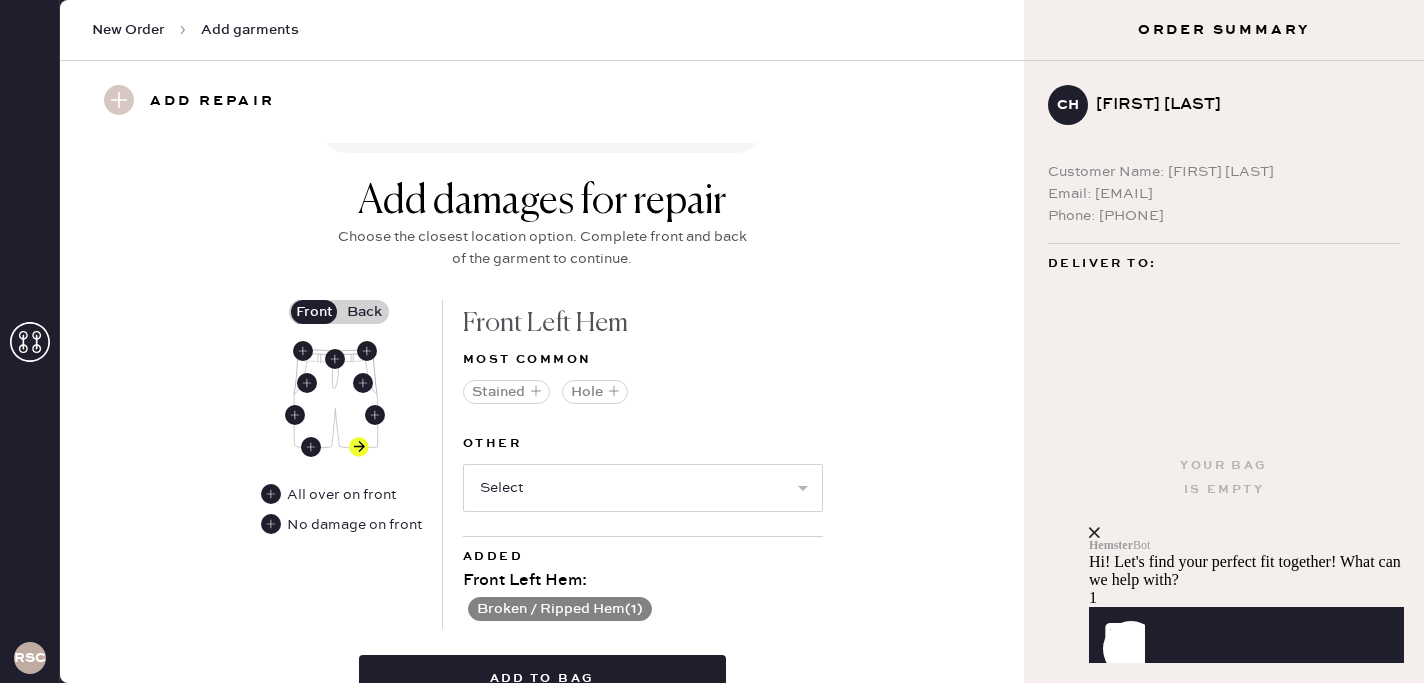 click on "Back" at bounding box center (364, 312) 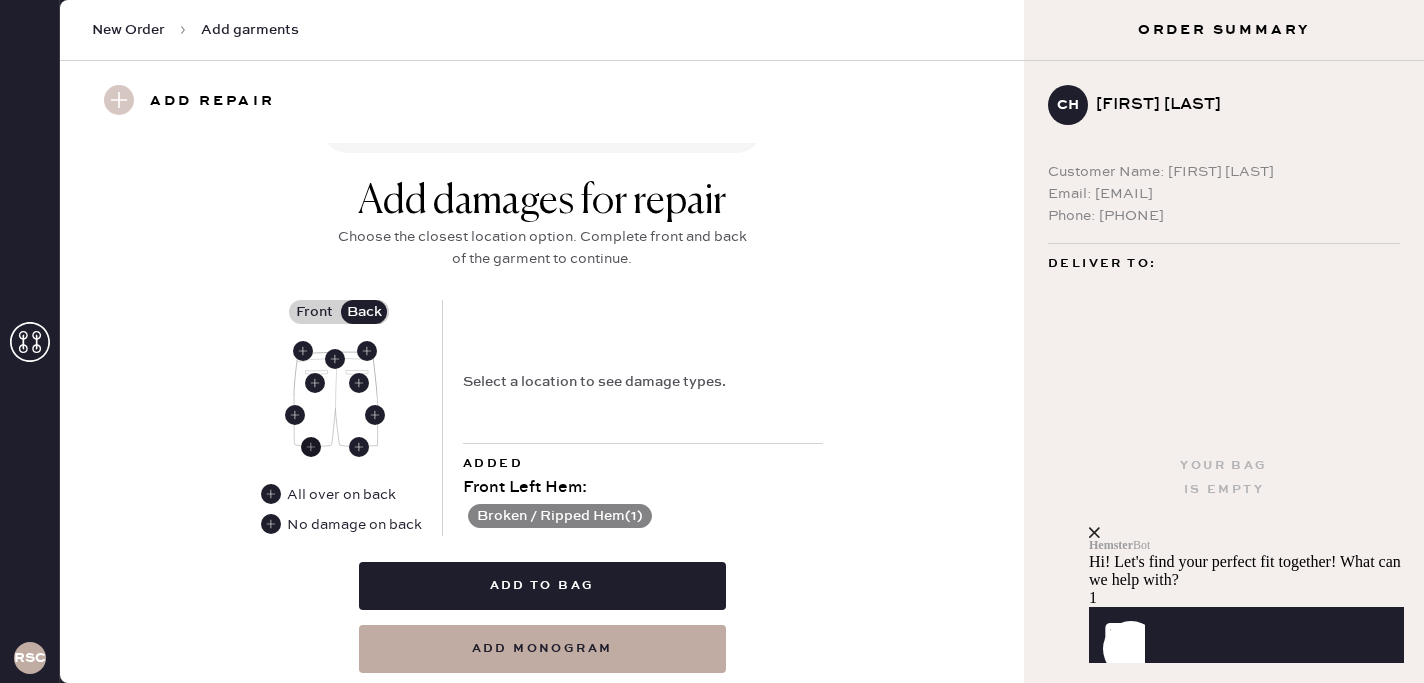click 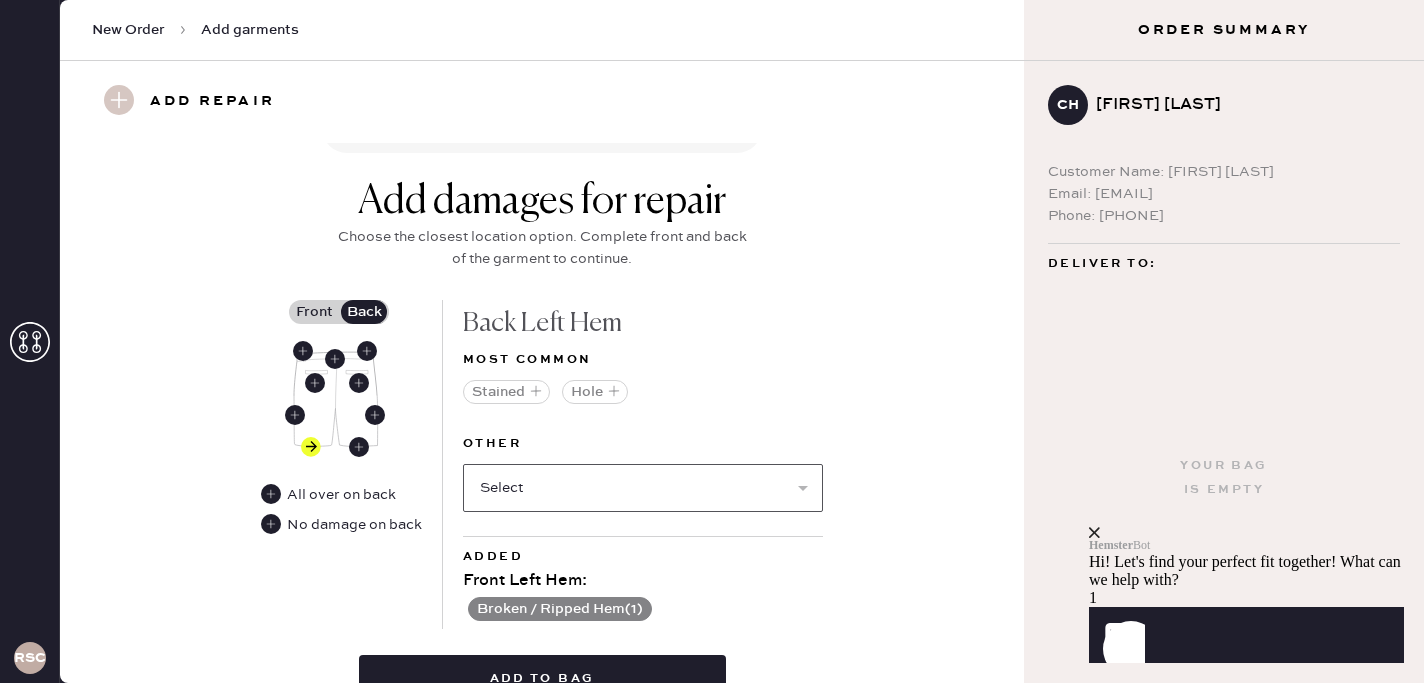 click on "Select Broken / Ripped Hem Broken Beads Broken Belt Loop Broken Button Broken Elastic Broken Hook & Eye Broken Label/tag Broken Snap Broken Strap Broken Zipper Lint/hair Missing Beads Missing Button Missing Elastic Missing Hook & Eye Missing Snap Missing Strap Missing Zipper Odor Pilled Pull / Snag Seam Rip Stretched Elastic Wrinkled" at bounding box center [643, 488] 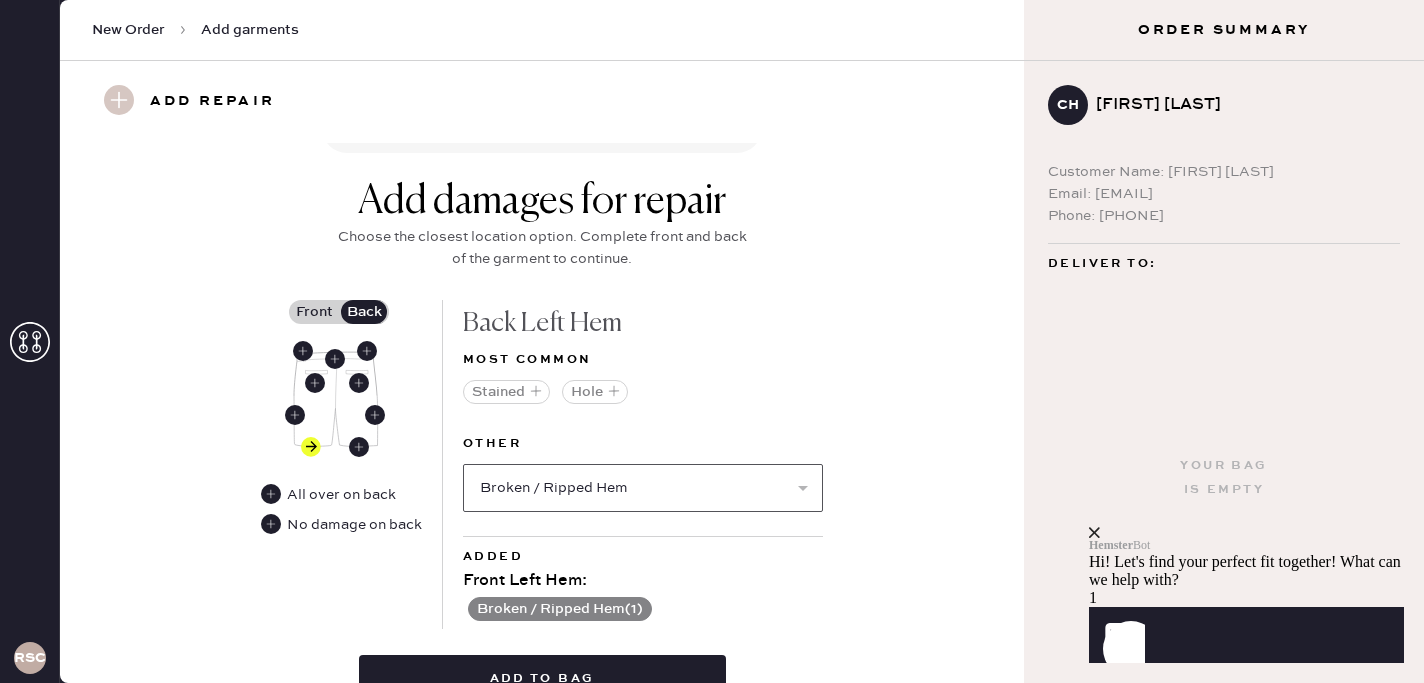 select 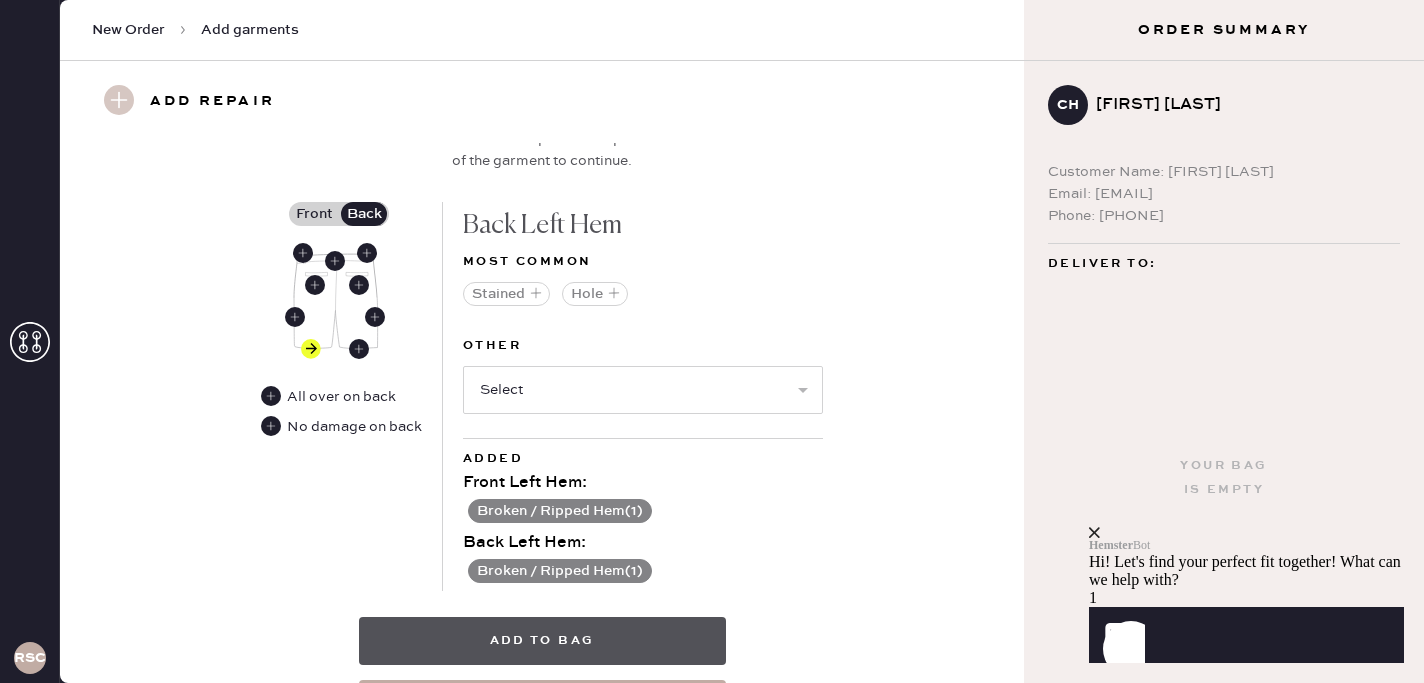 click on "Add to bag" at bounding box center (542, 641) 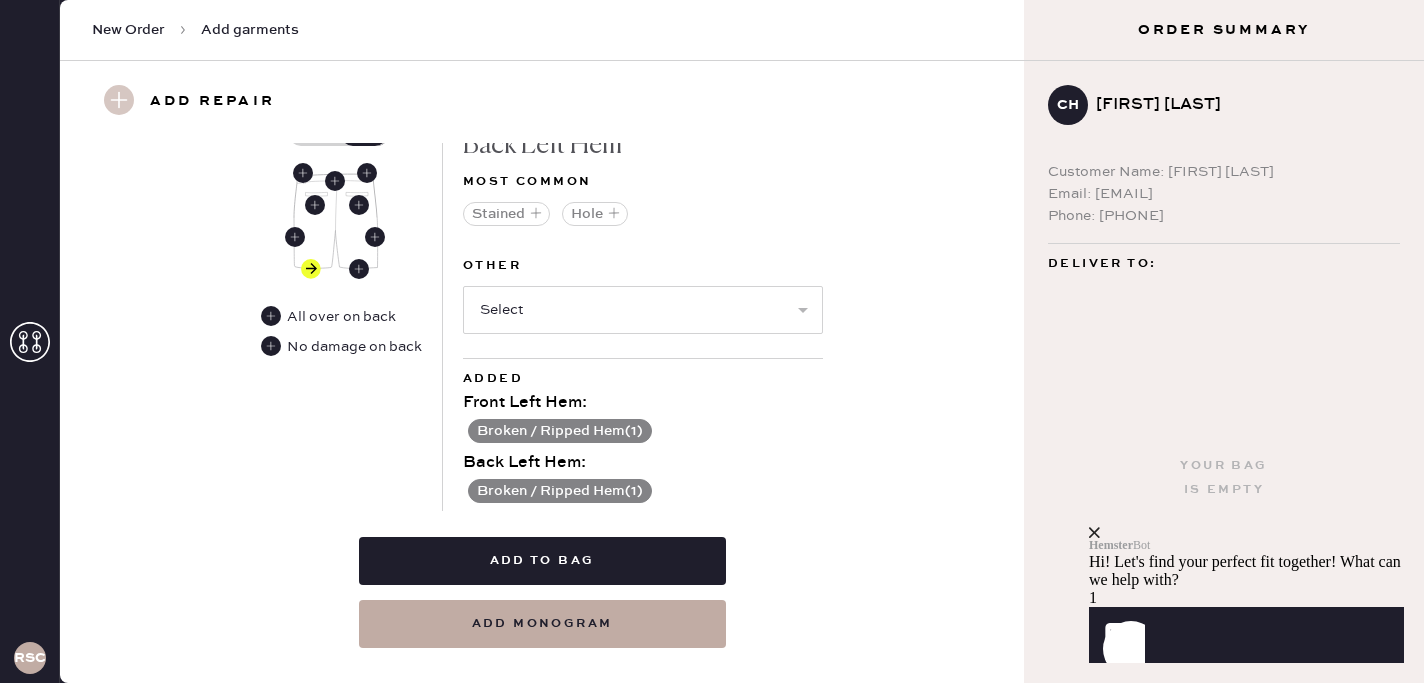 scroll, scrollTop: 1003, scrollLeft: 0, axis: vertical 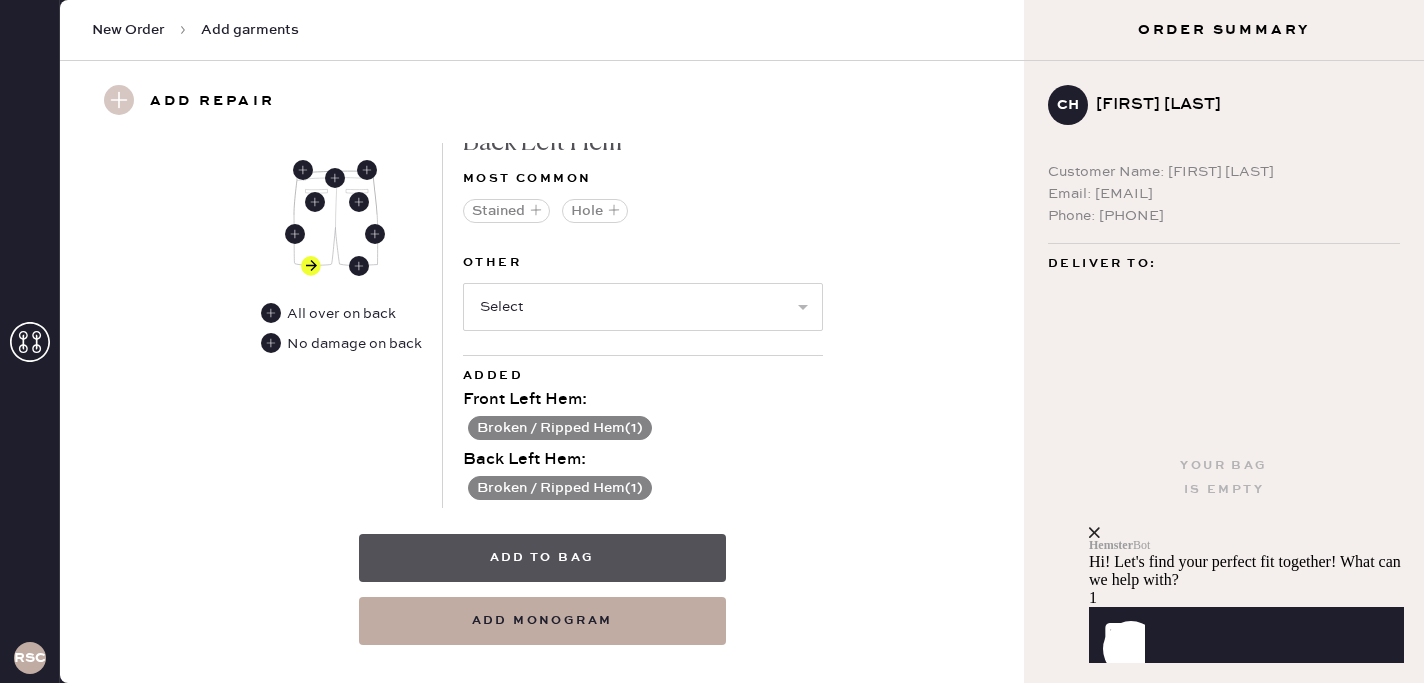 click on "Add to bag" at bounding box center [542, 558] 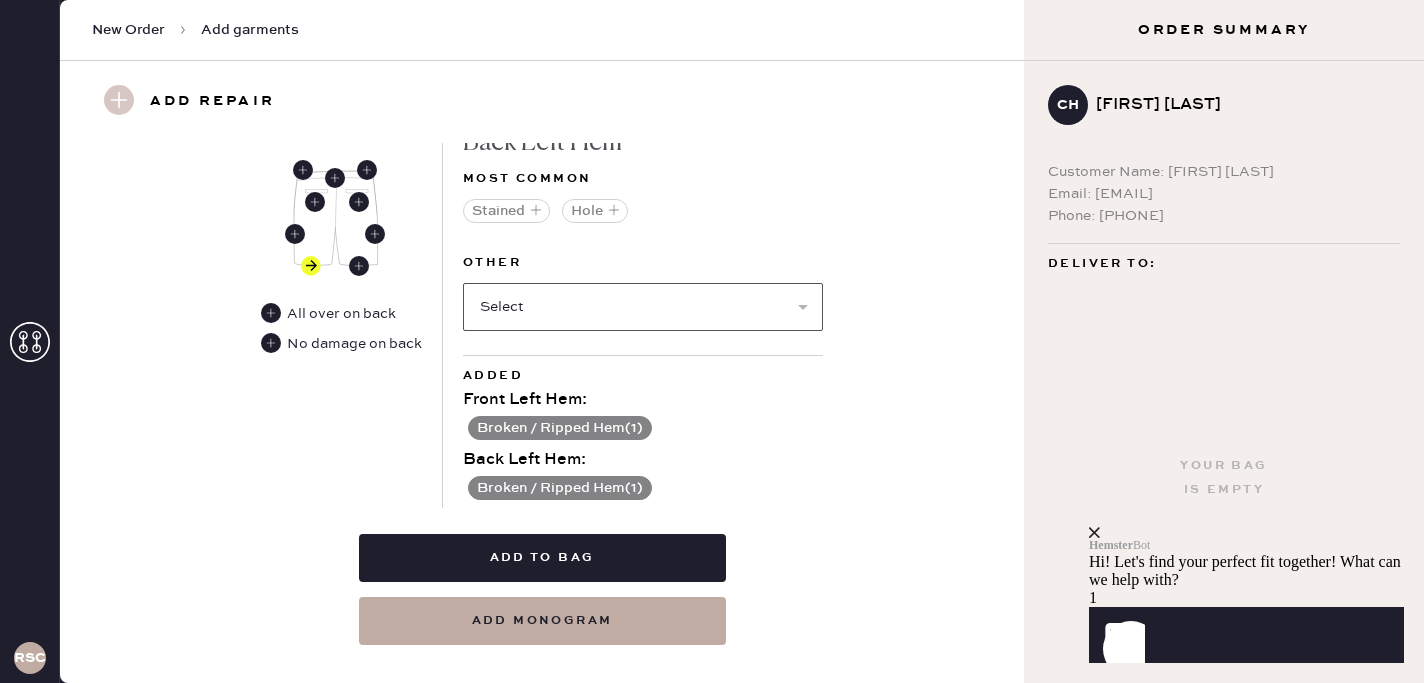 click on "Select Broken Beads Broken Belt Loop Broken Button Broken Elastic Broken Hook & Eye Broken Label/tag Broken Snap Broken Strap Broken Zipper Lint/hair Missing Beads Missing Button Missing Elastic Missing Hook & Eye Missing Snap Missing Strap Missing Zipper Odor Pilled Pull / Snag Seam Rip Stretched Elastic Wrinkled" at bounding box center [643, 307] 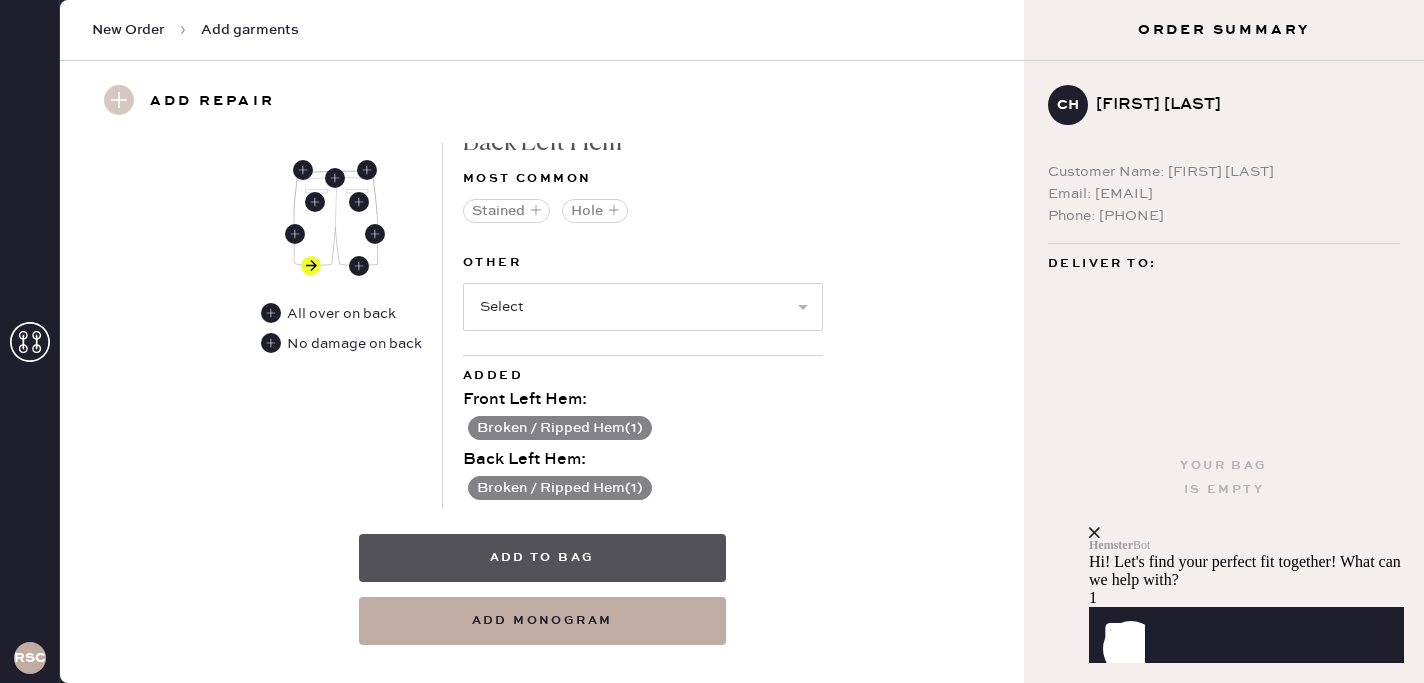 click on "Add to bag" at bounding box center (542, 558) 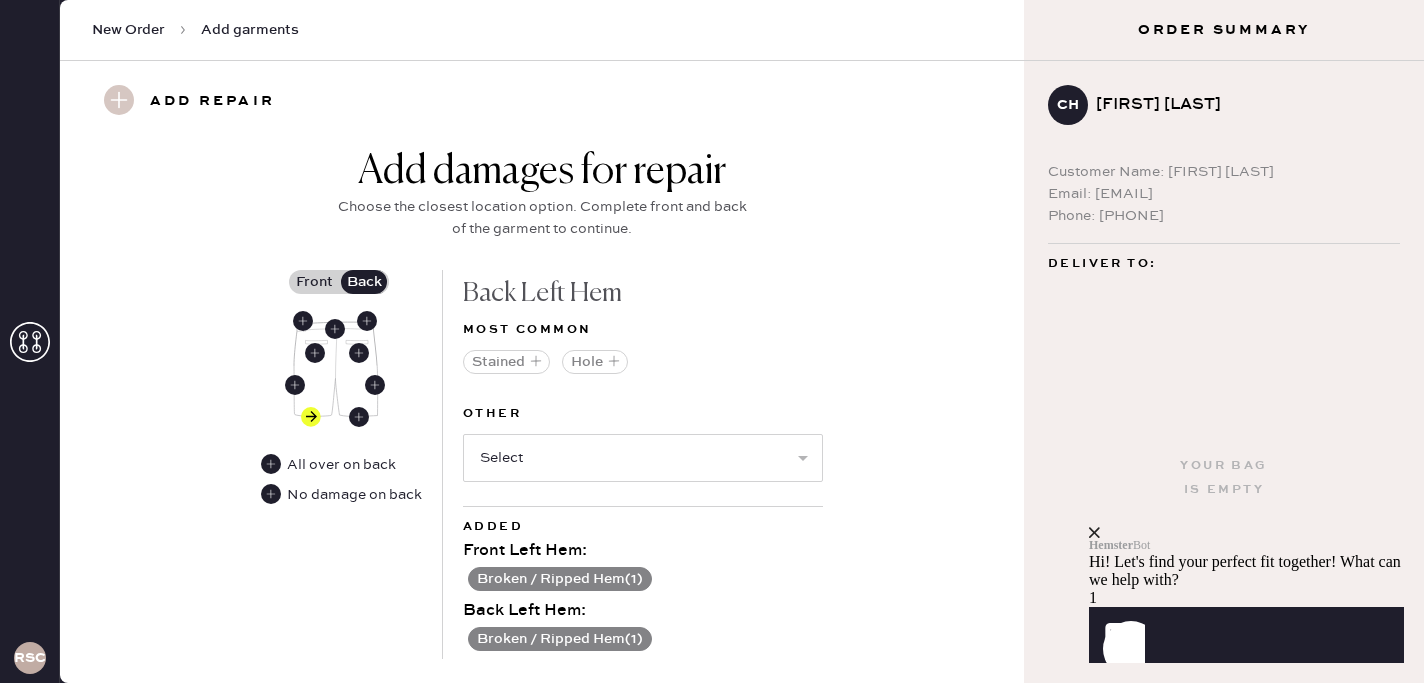 scroll, scrollTop: 1037, scrollLeft: 0, axis: vertical 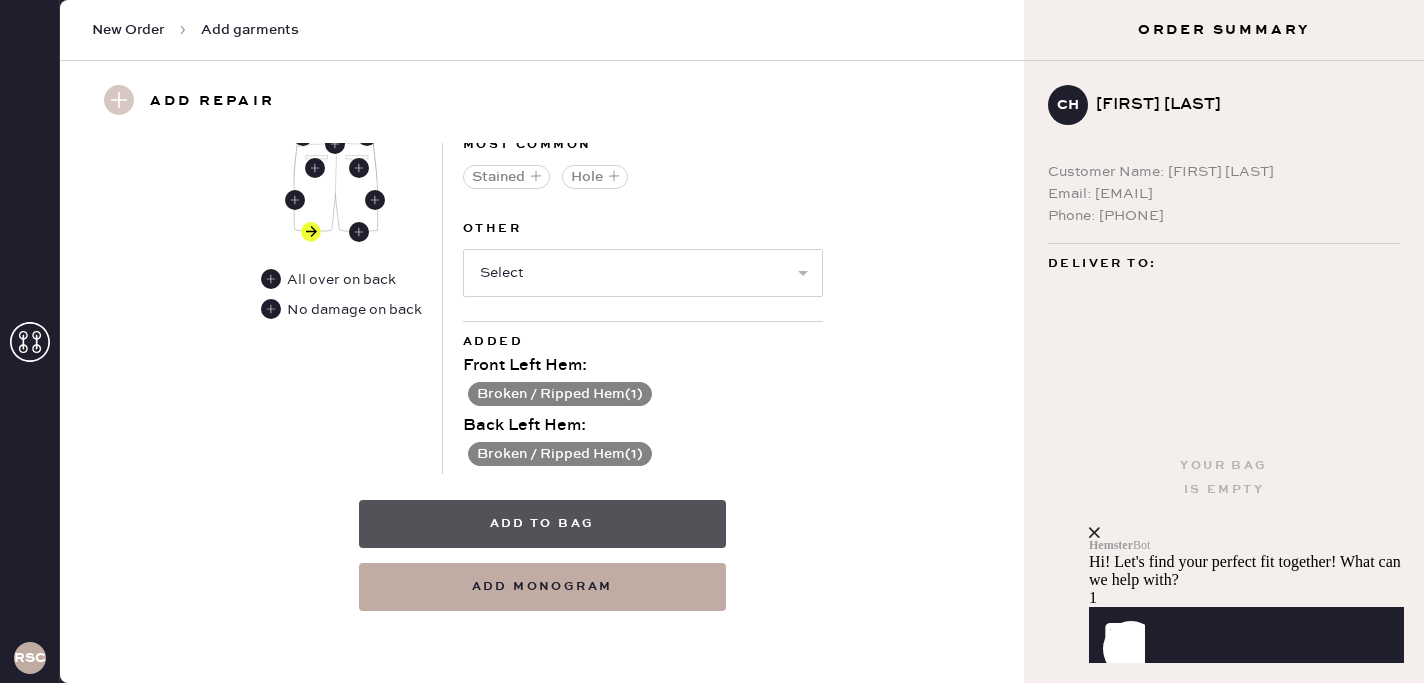 click on "Add to bag" at bounding box center [542, 524] 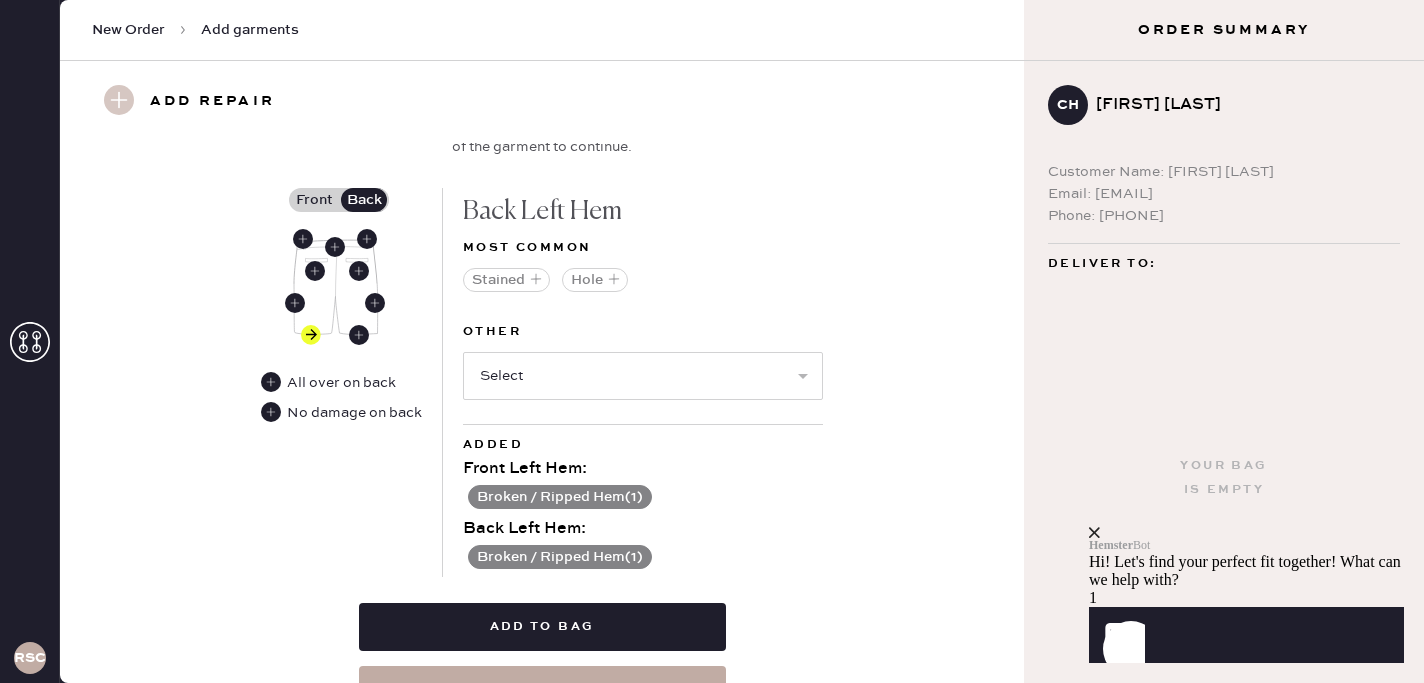click on "Front" at bounding box center [314, 200] 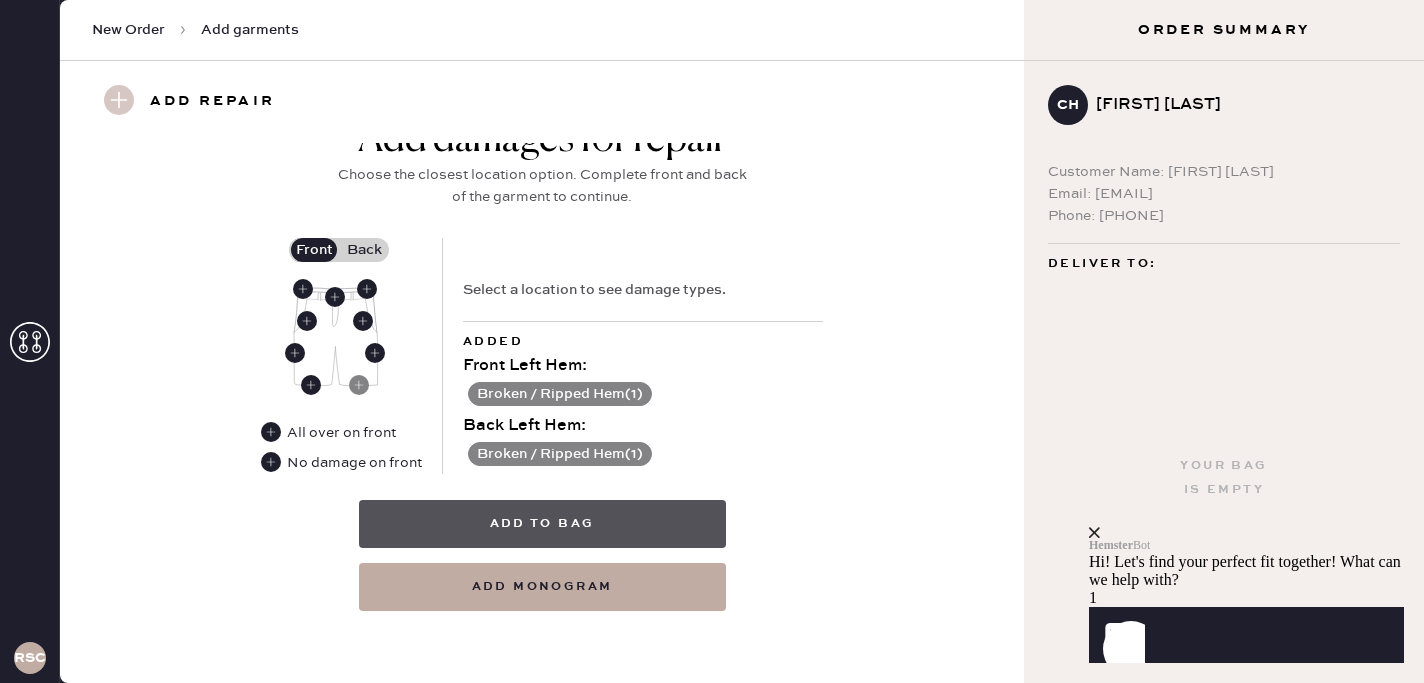 click on "Add to bag" at bounding box center [542, 524] 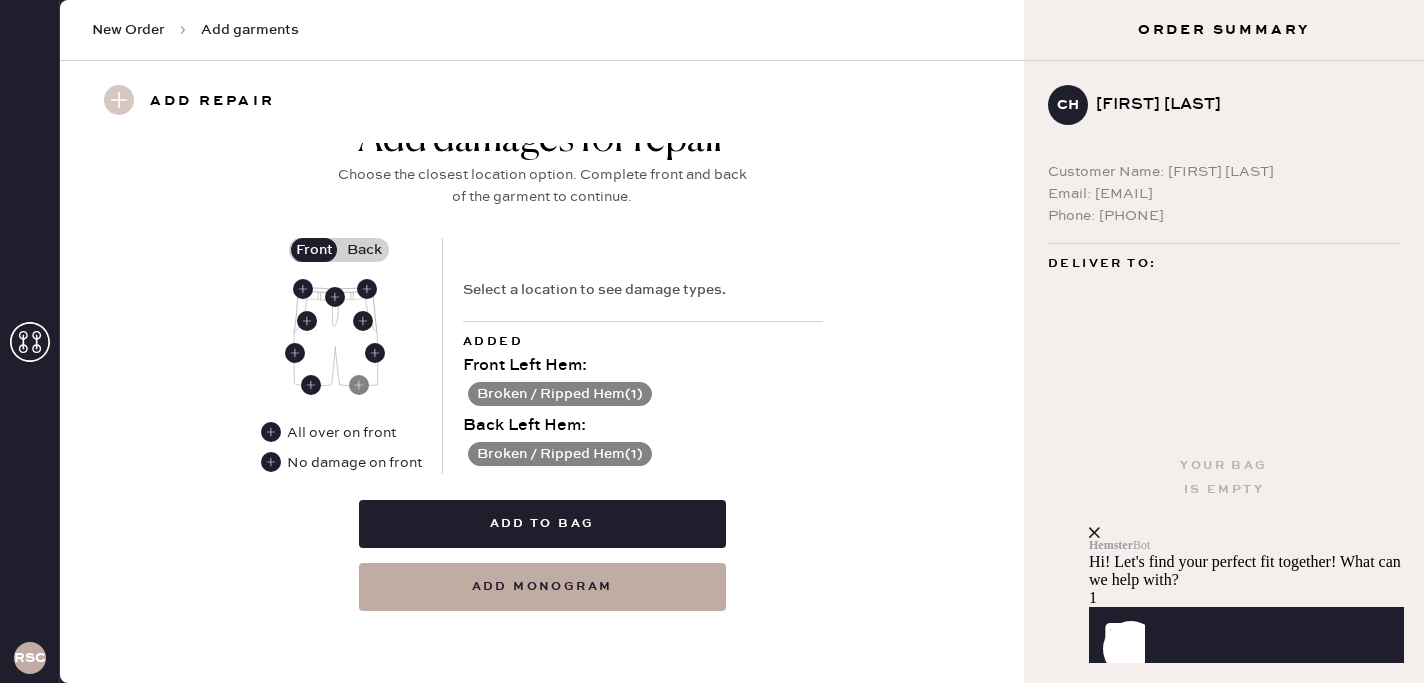 click on "Back" at bounding box center [364, 250] 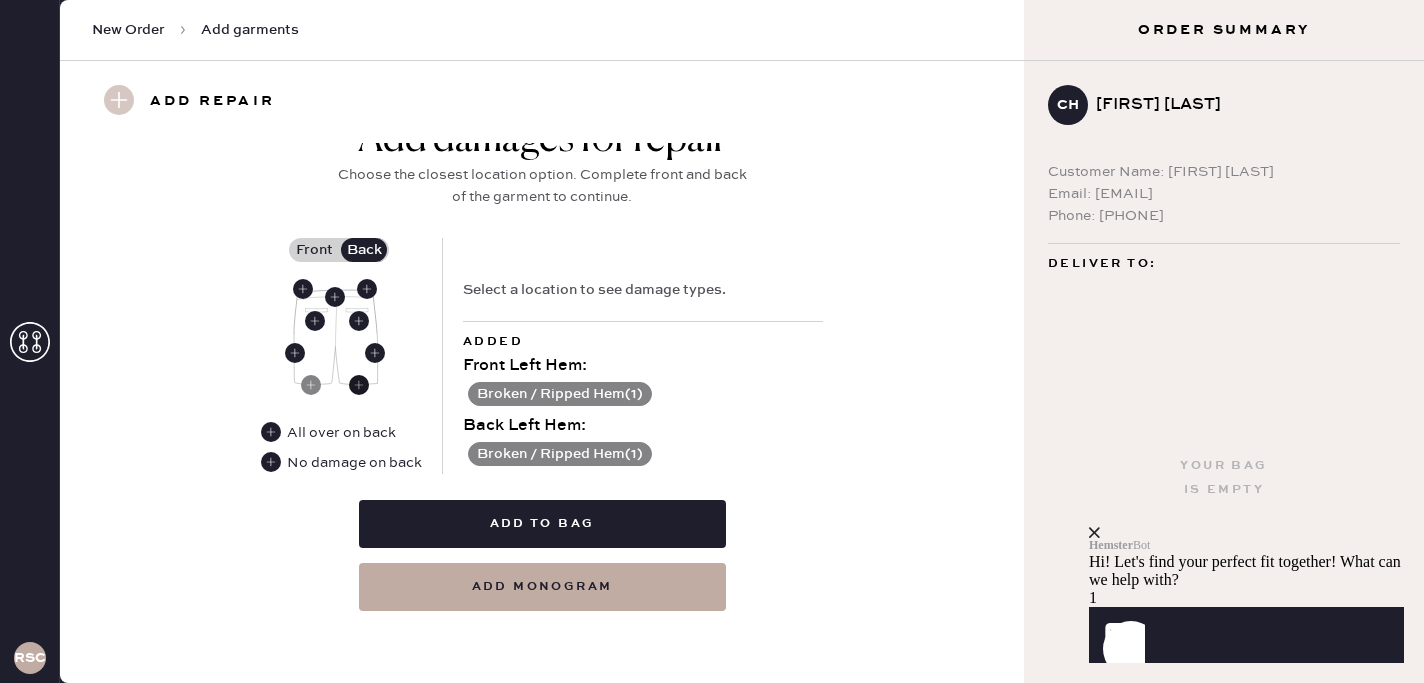click 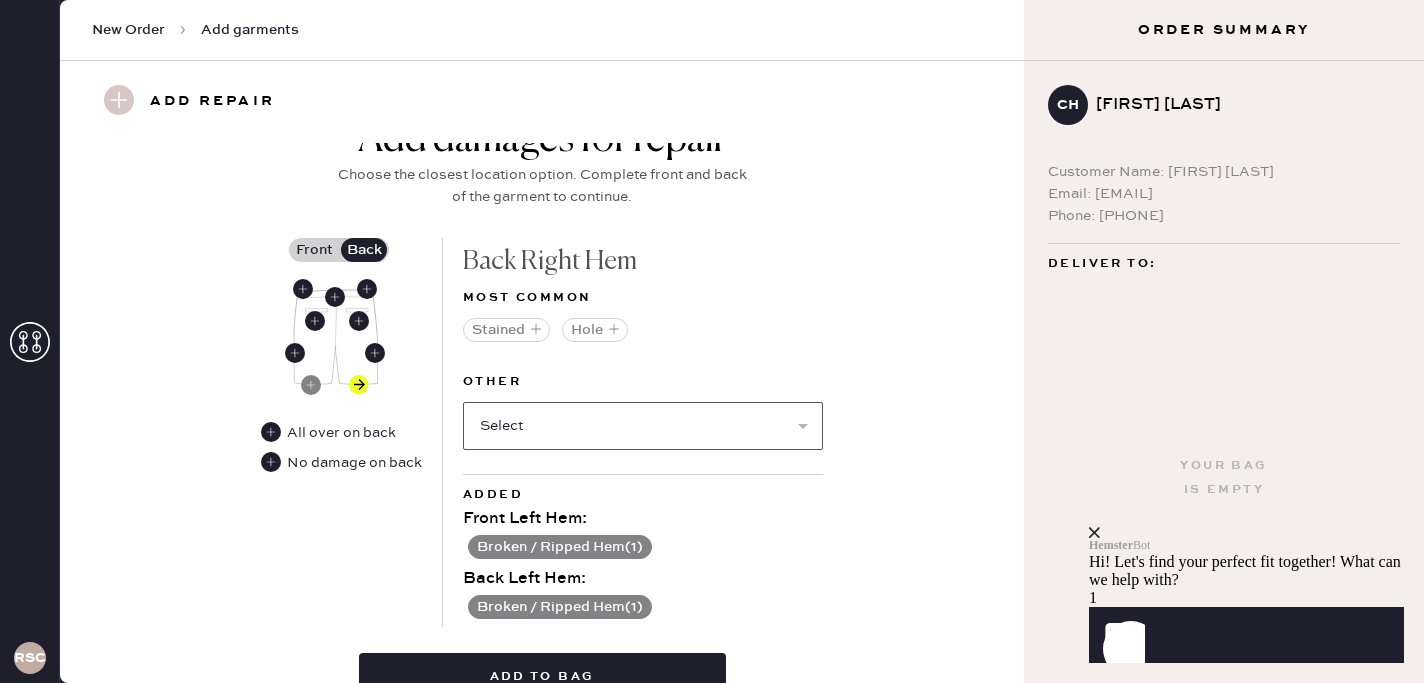 click on "Select Broken / Ripped Hem Broken Beads Broken Belt Loop Broken Button Broken Elastic Broken Hook & Eye Broken Label/tag Broken Snap Broken Strap Broken Zipper Lint/hair Missing Beads Missing Button Missing Elastic Missing Hook & Eye Missing Snap Missing Strap Missing Zipper Odor Pilled Pull / Snag Seam Rip Stretched Elastic Wrinkled" at bounding box center [643, 426] 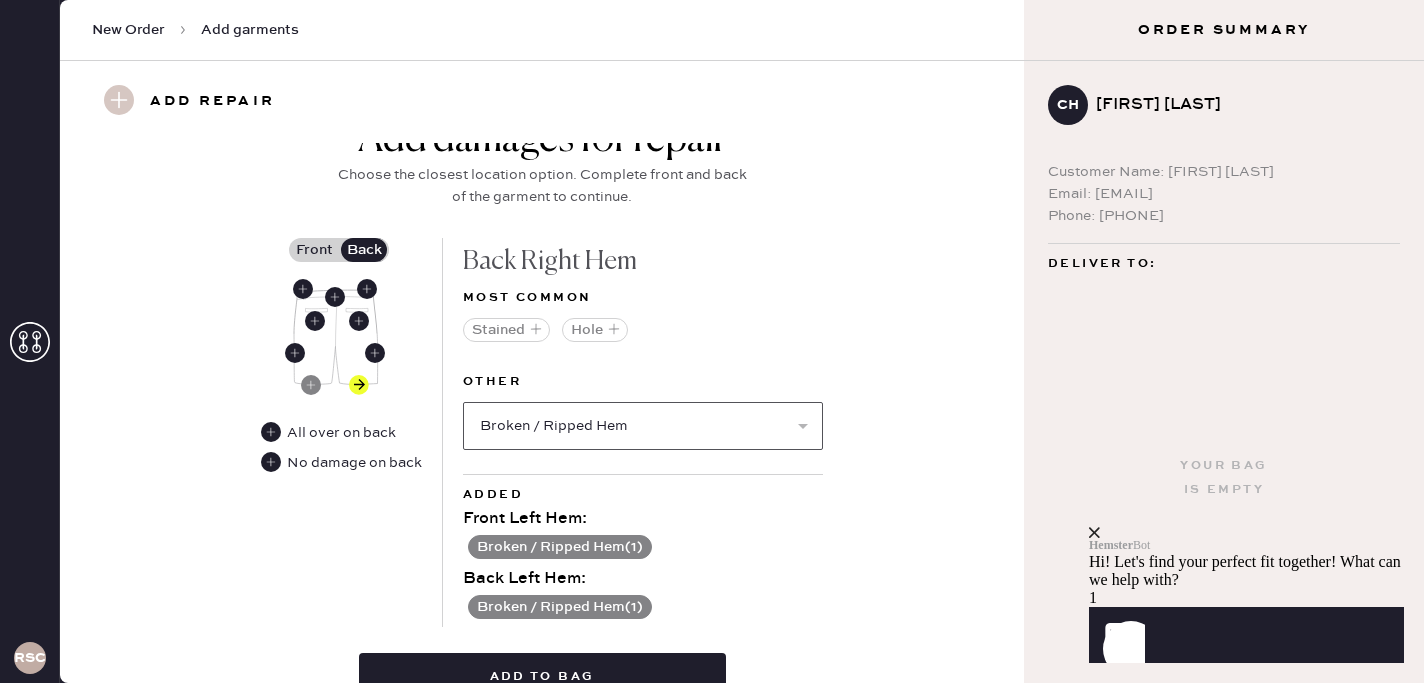 select 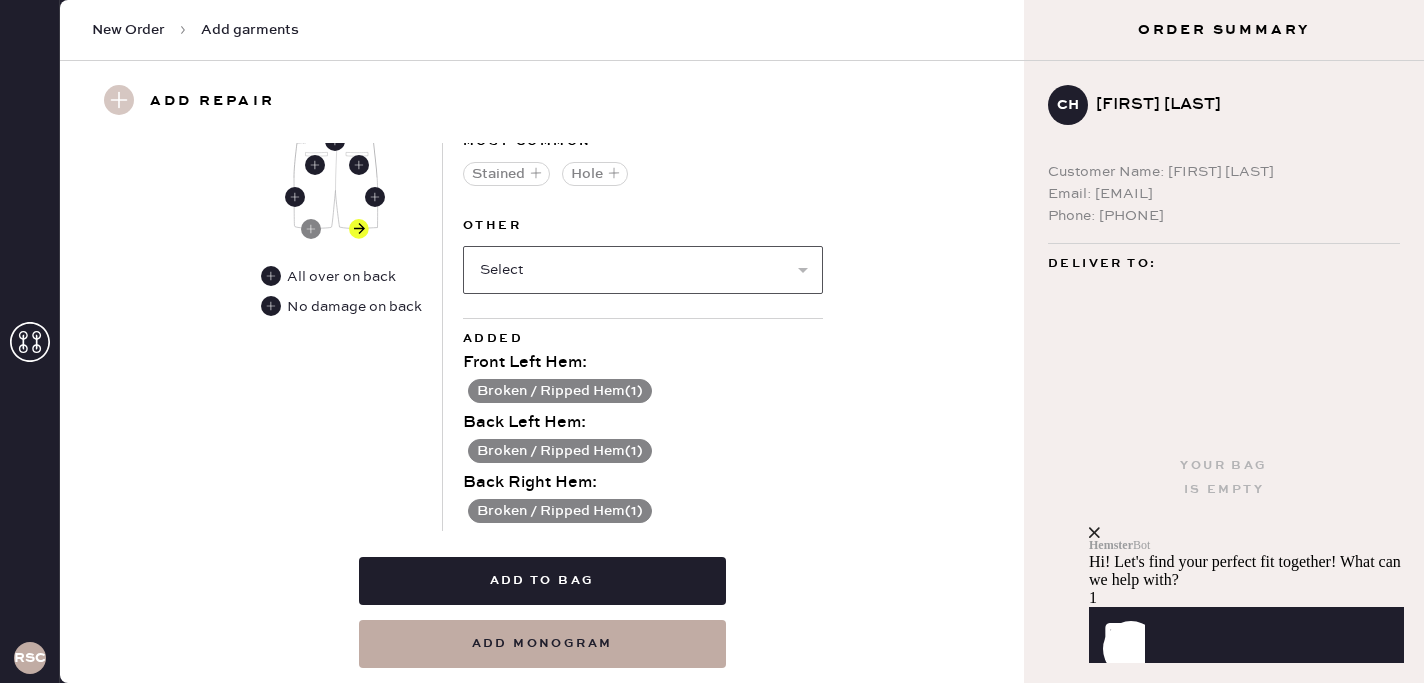 scroll, scrollTop: 1066, scrollLeft: 0, axis: vertical 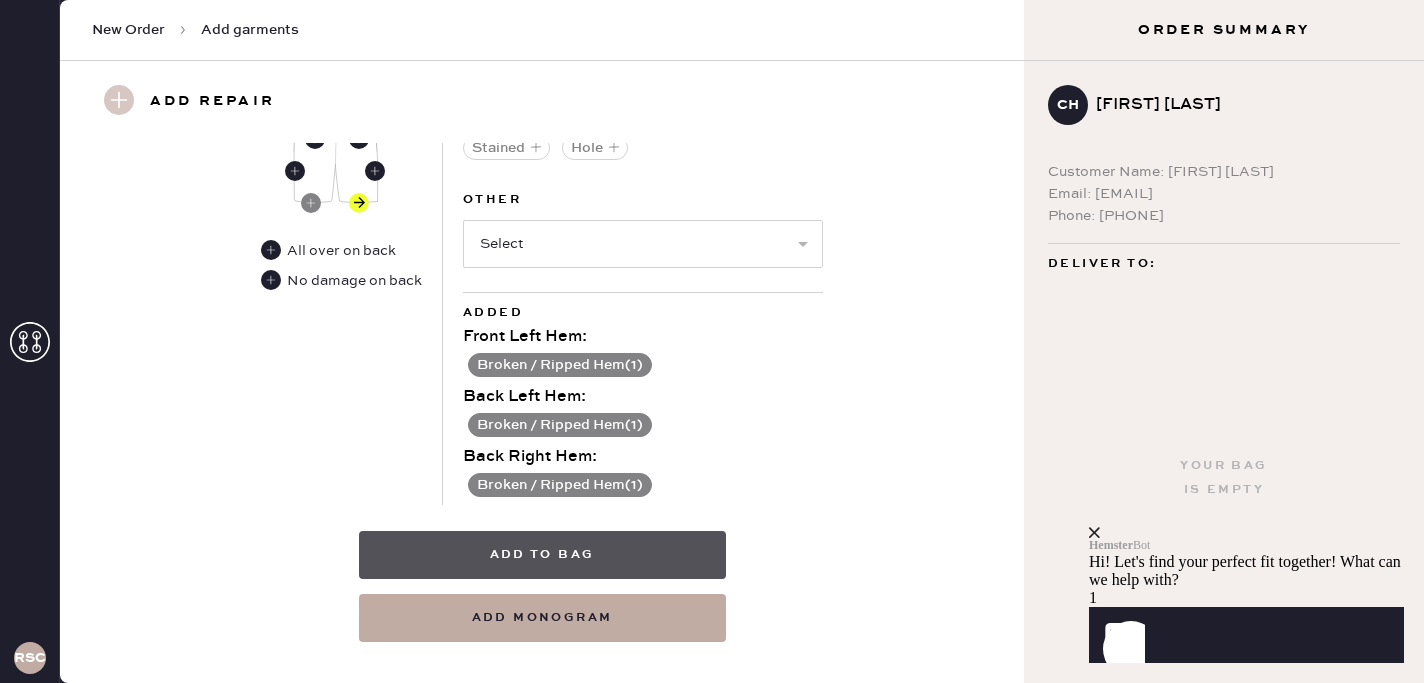 click on "Add to bag" at bounding box center (542, 555) 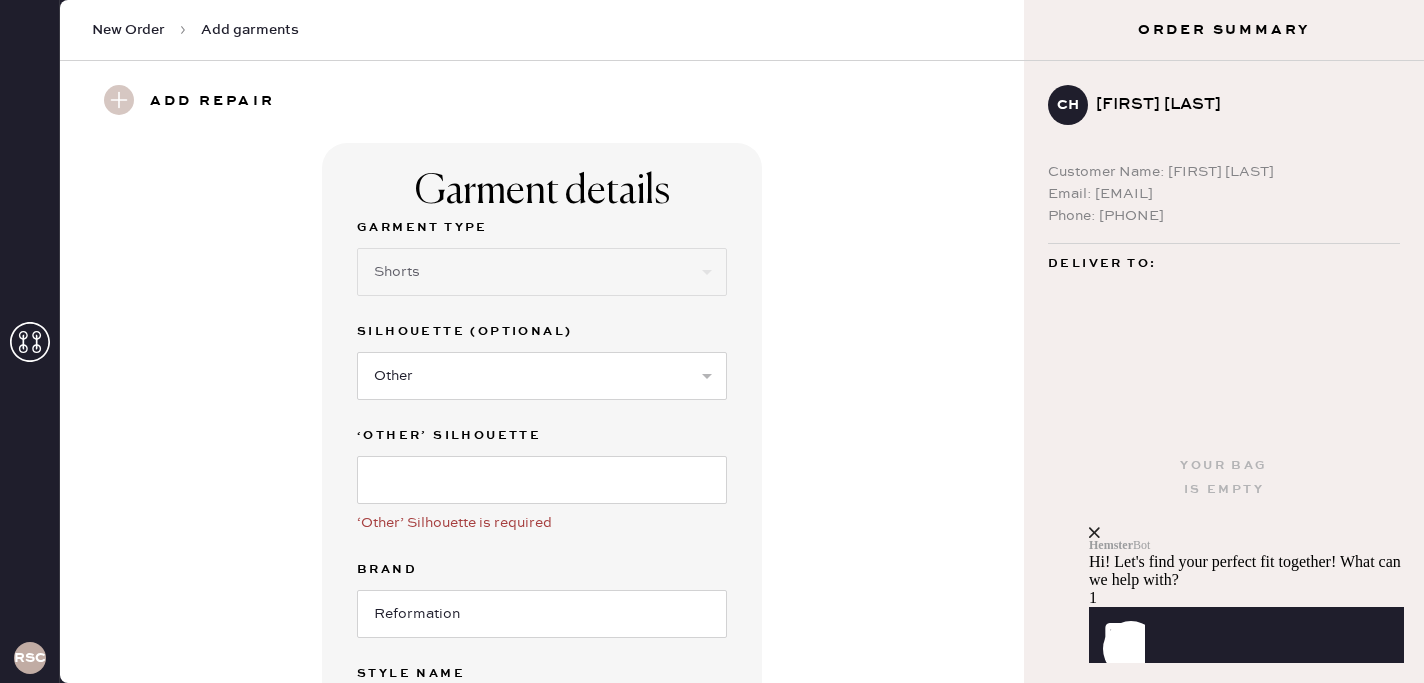 scroll, scrollTop: 78, scrollLeft: 0, axis: vertical 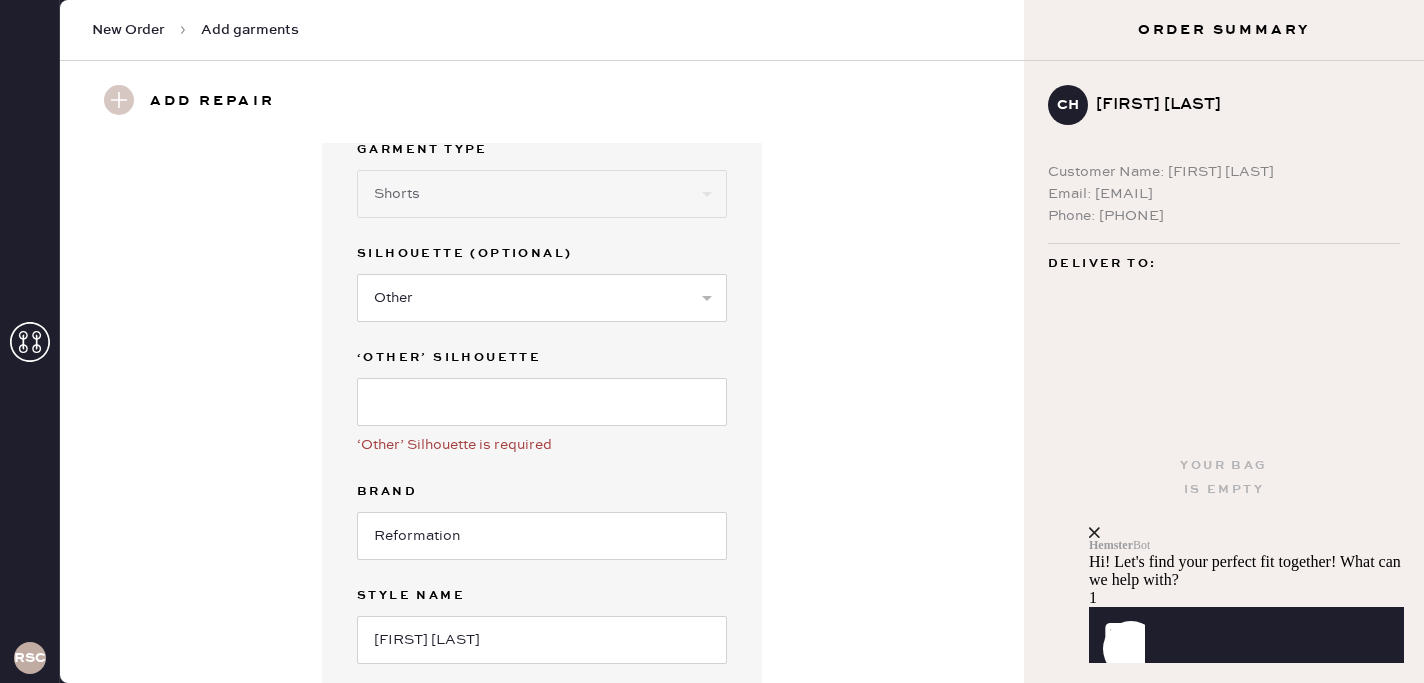 click at bounding box center (542, 400) 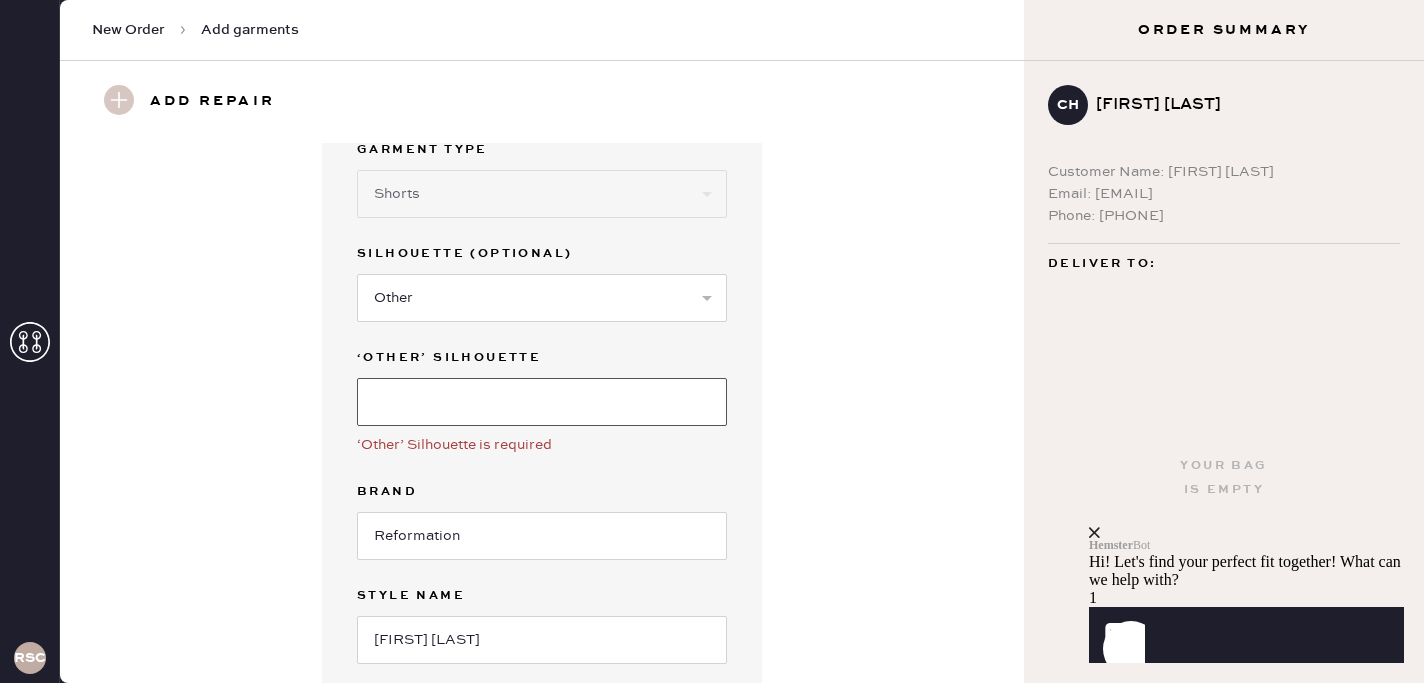 click at bounding box center [542, 402] 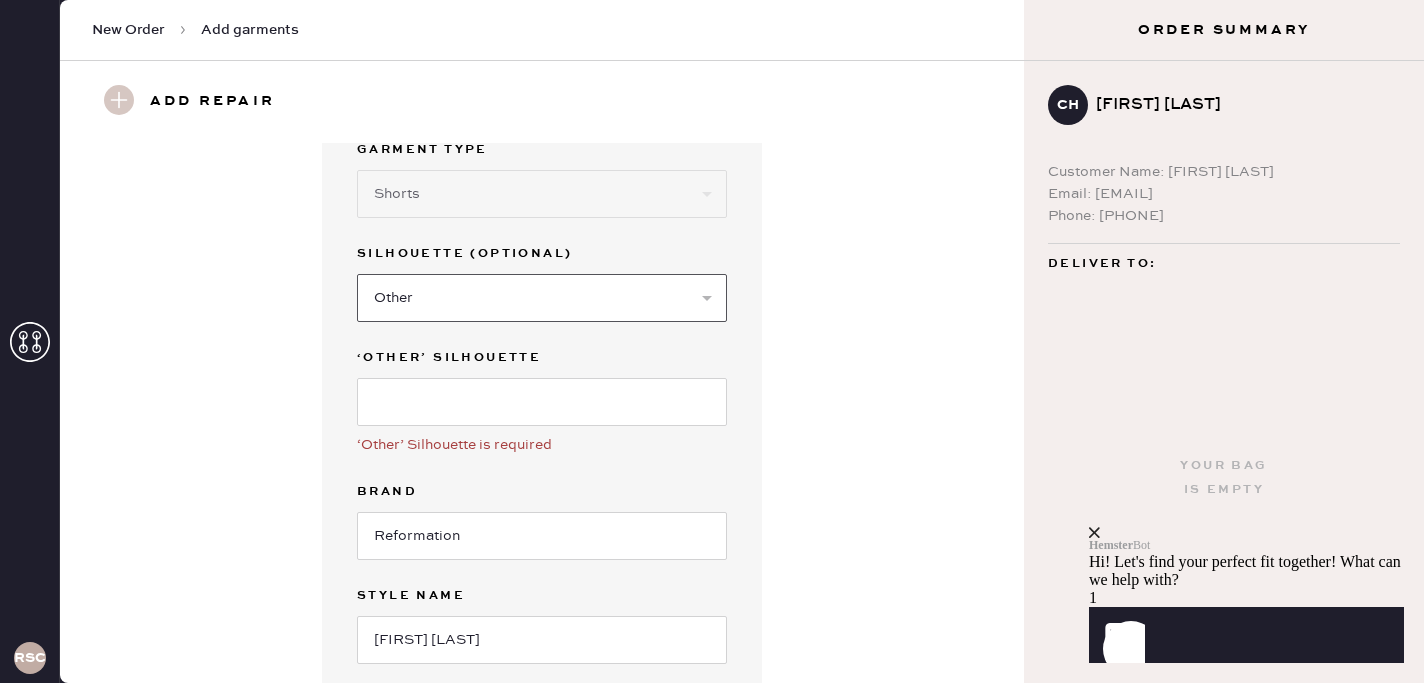 click on "Select Other" at bounding box center (542, 298) 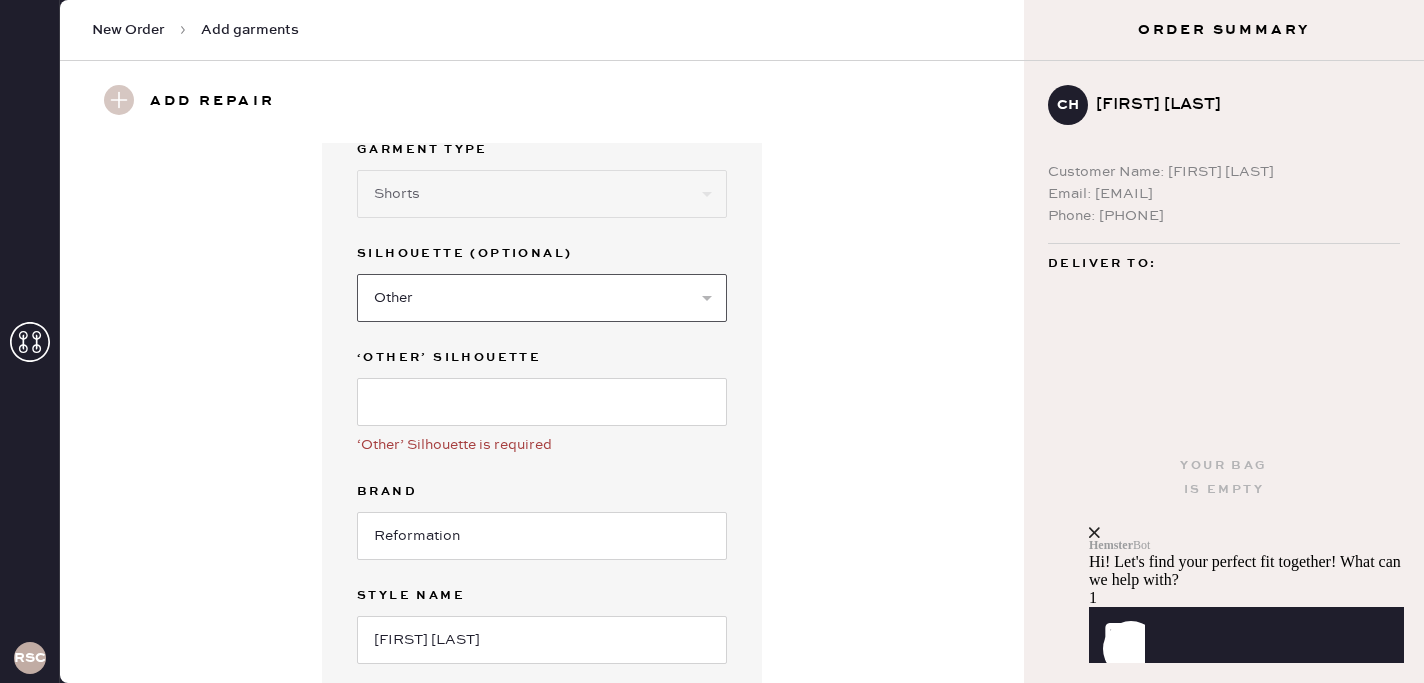 select 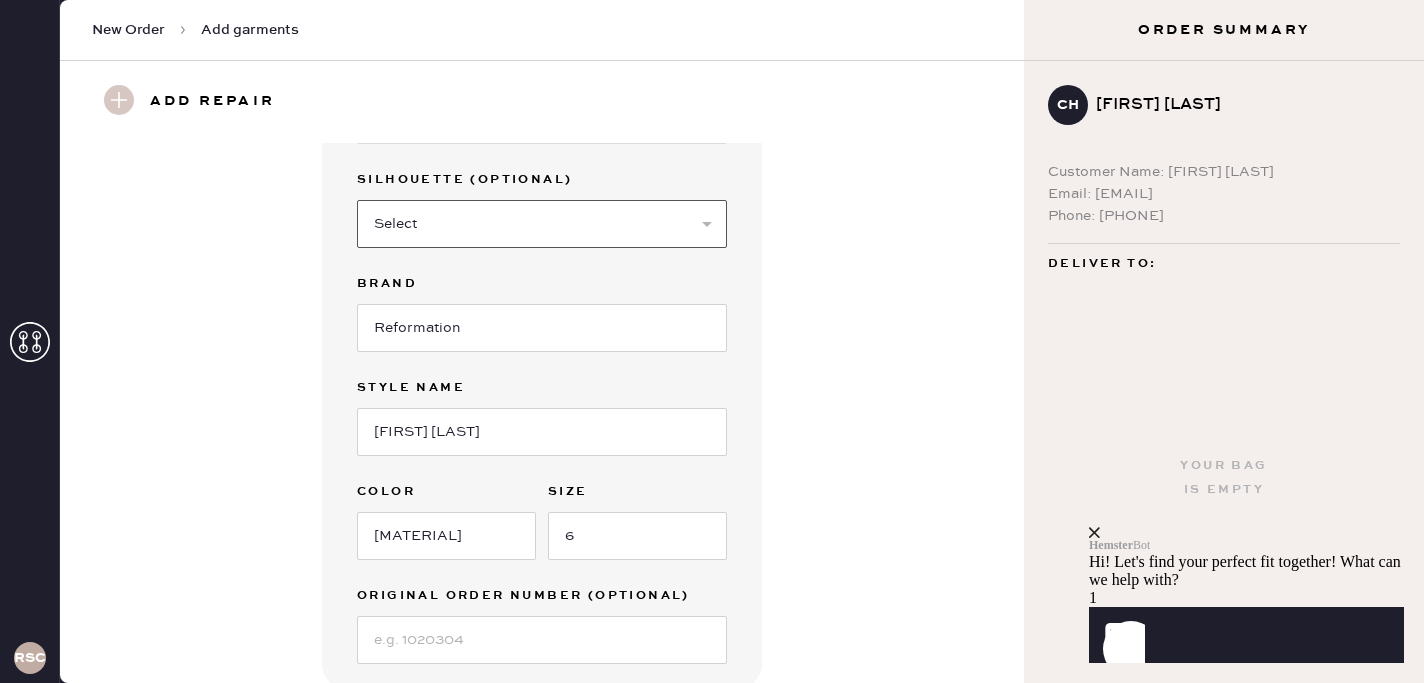 scroll, scrollTop: 105, scrollLeft: 0, axis: vertical 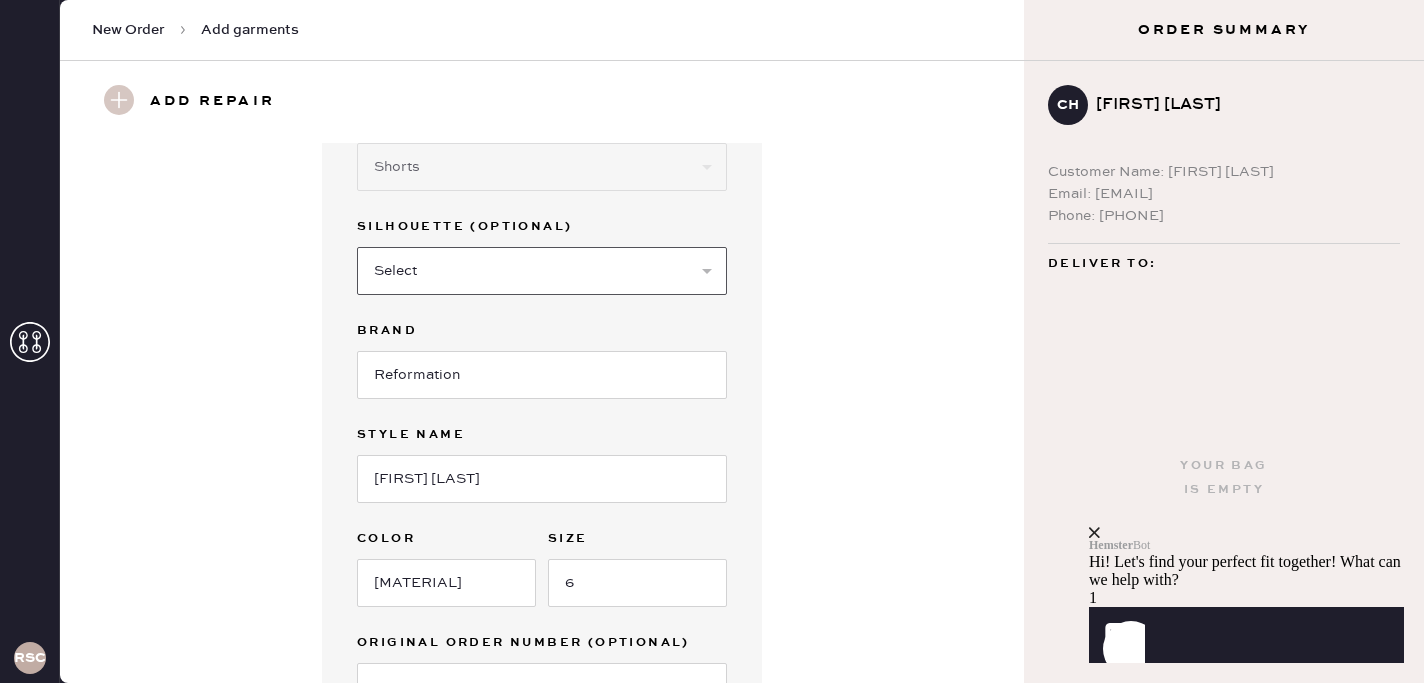 click on "Select Other" at bounding box center [542, 271] 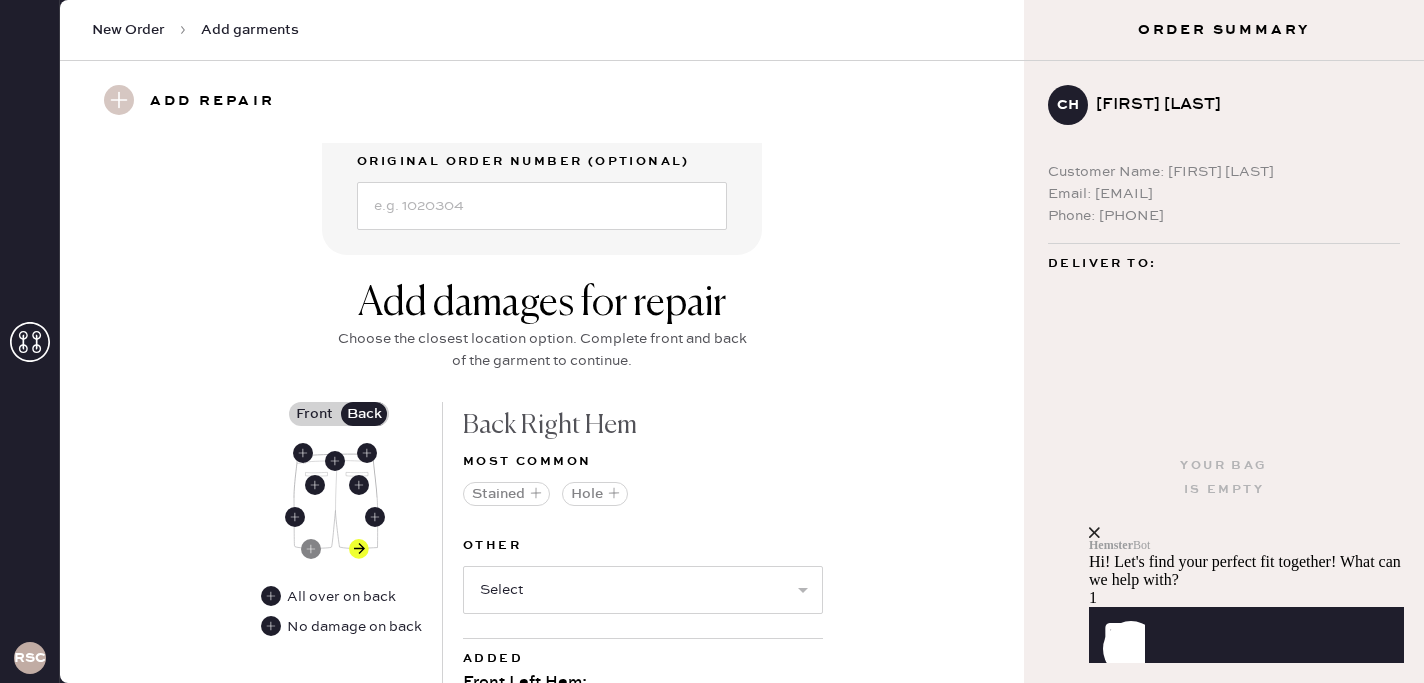scroll, scrollTop: 807, scrollLeft: 0, axis: vertical 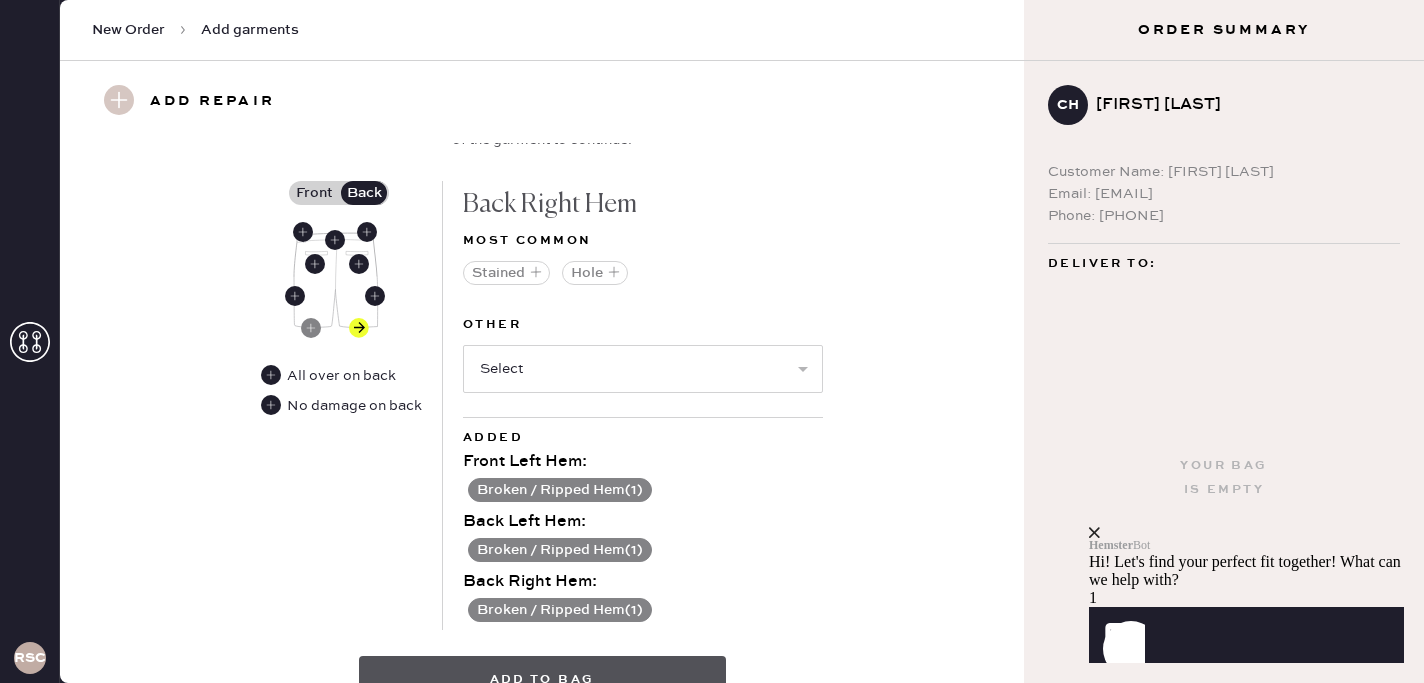 click on "Add to bag" at bounding box center [542, 680] 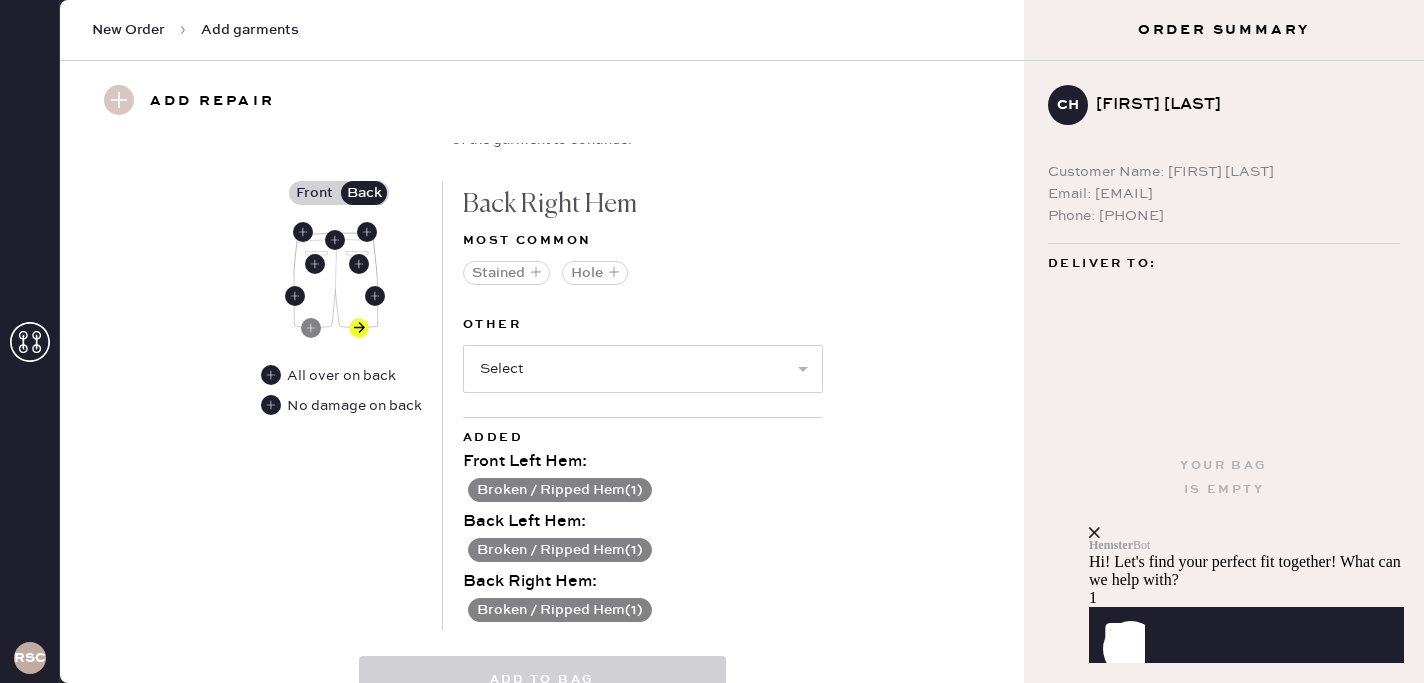 select 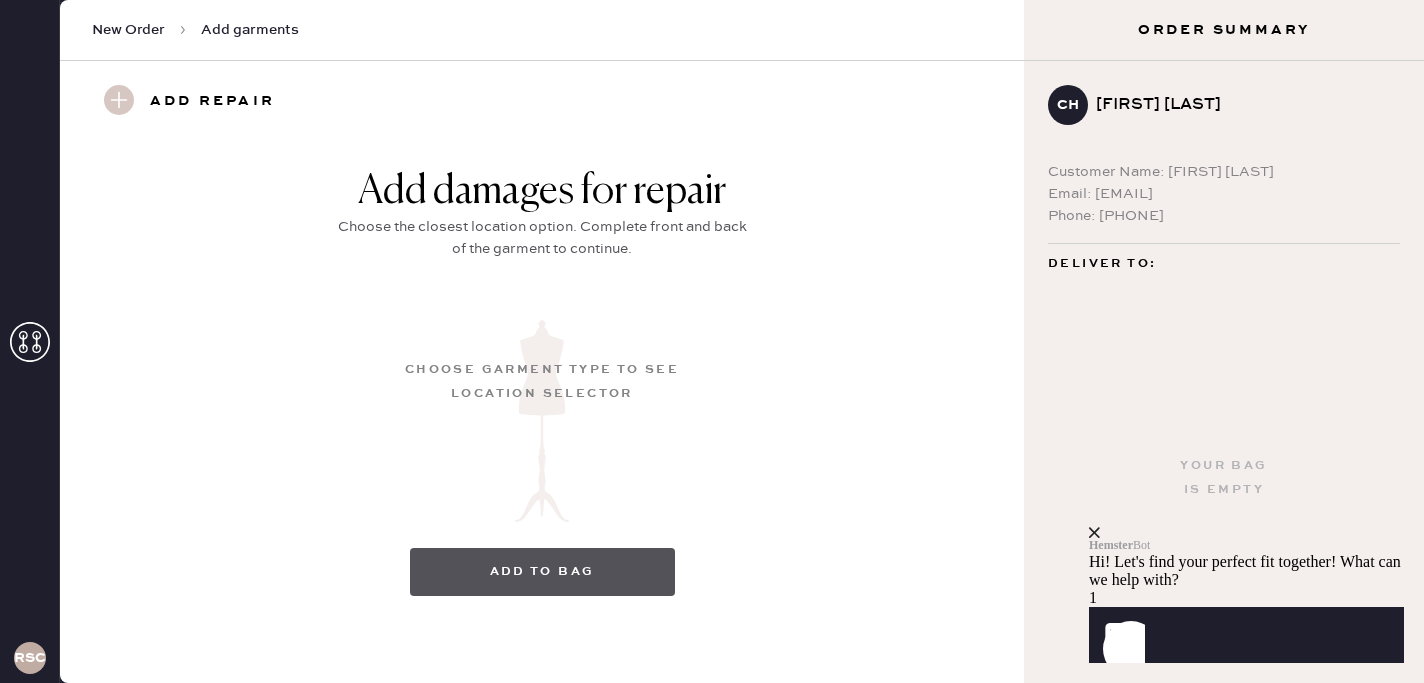 scroll, scrollTop: 205, scrollLeft: 0, axis: vertical 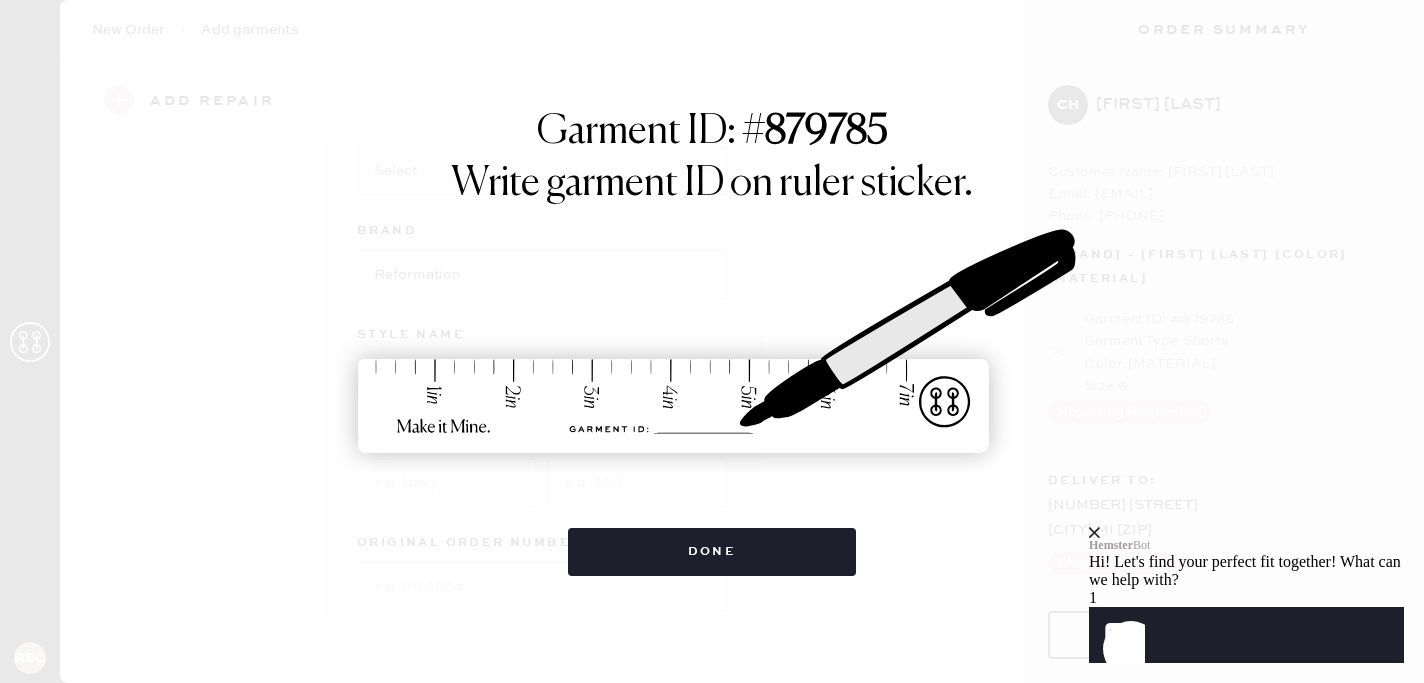 click on "Garment ID: # 879785 Write garment ID on ruler sticker. Done" at bounding box center [712, 341] 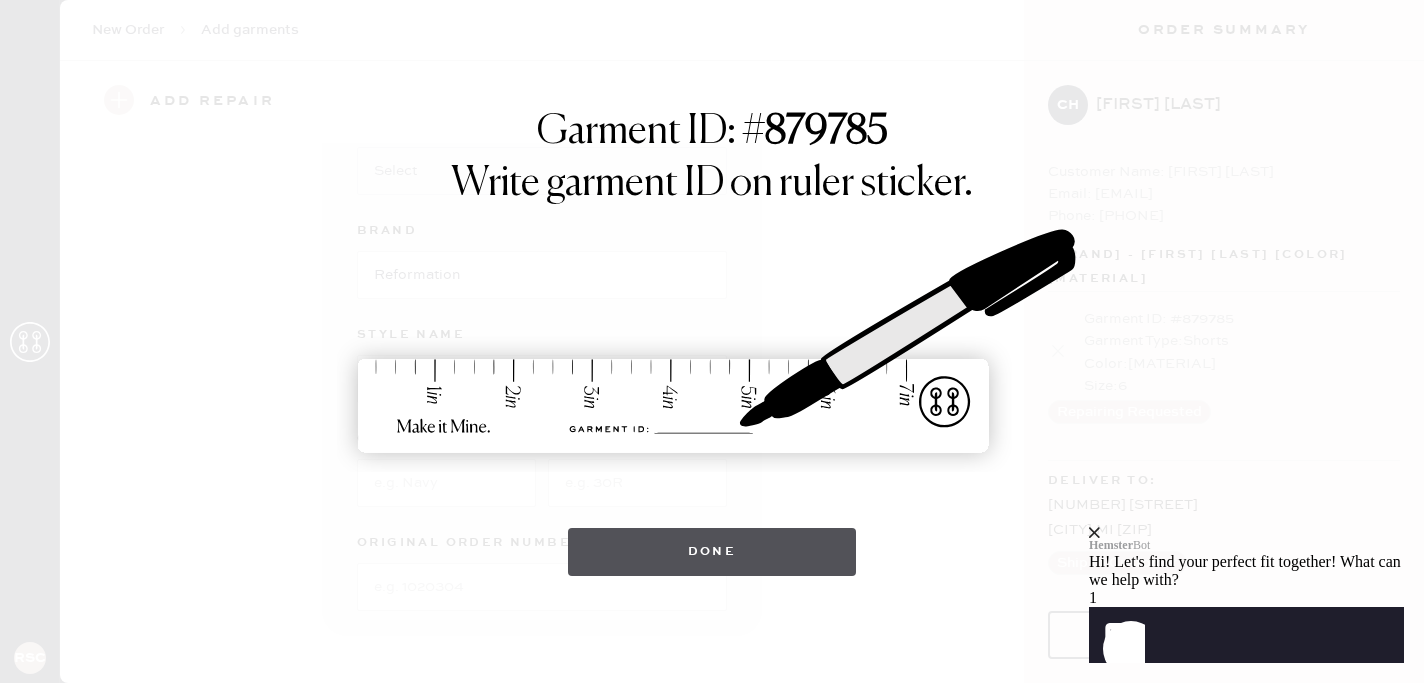 click on "Done" at bounding box center [712, 552] 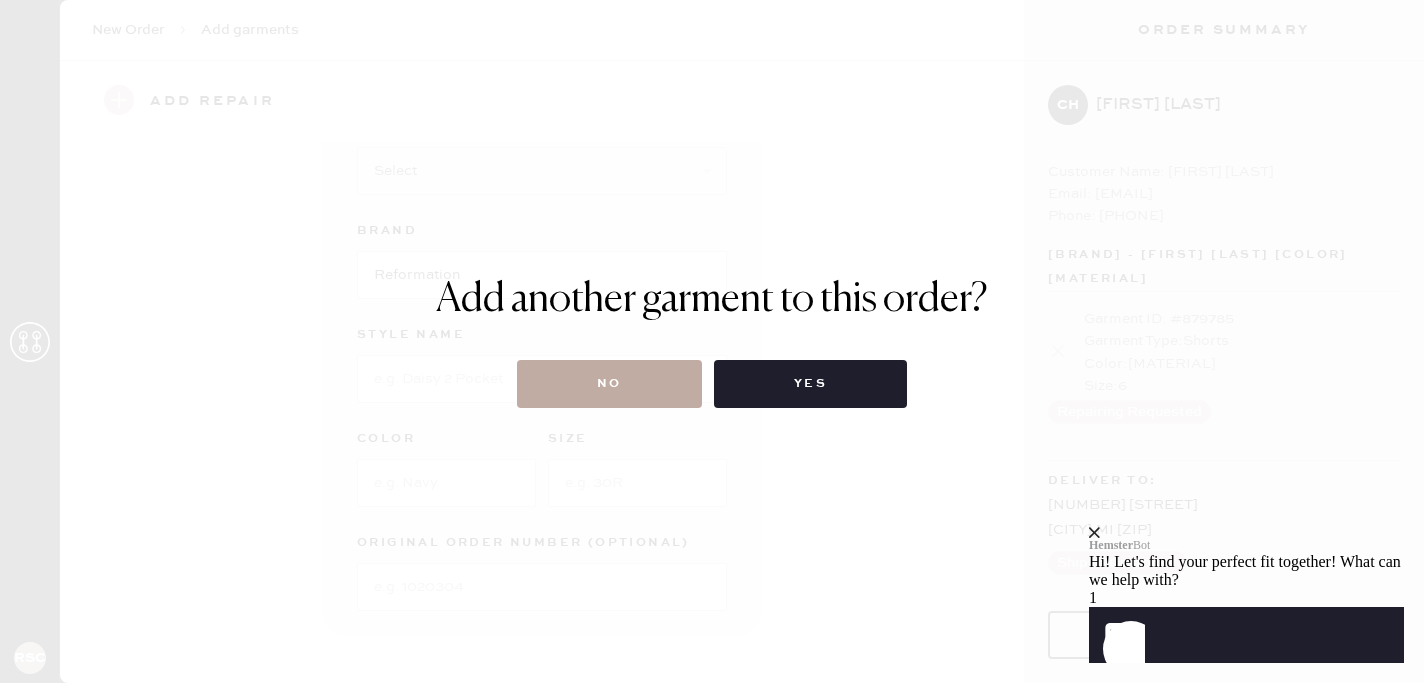 click on "No" at bounding box center [609, 384] 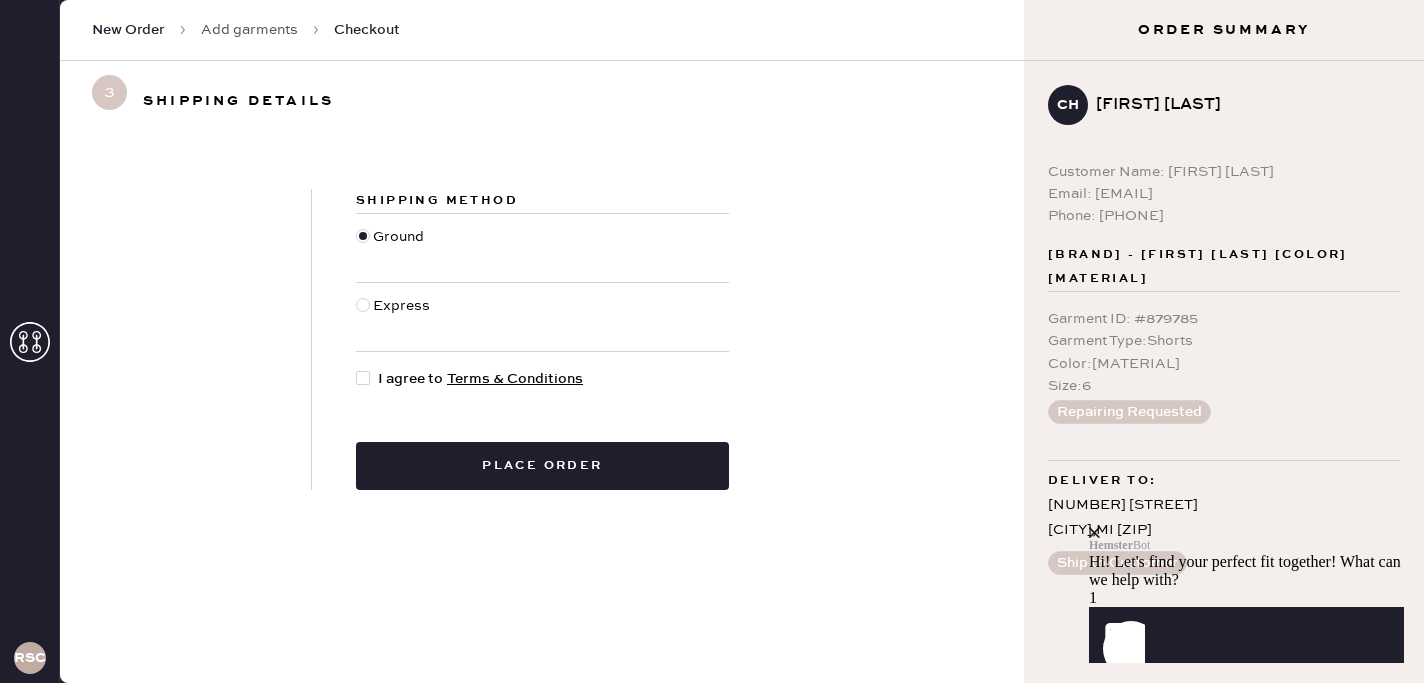 click on "Shipping Method Ground   Express   I agree to Terms & Conditions Place order" at bounding box center [542, 339] 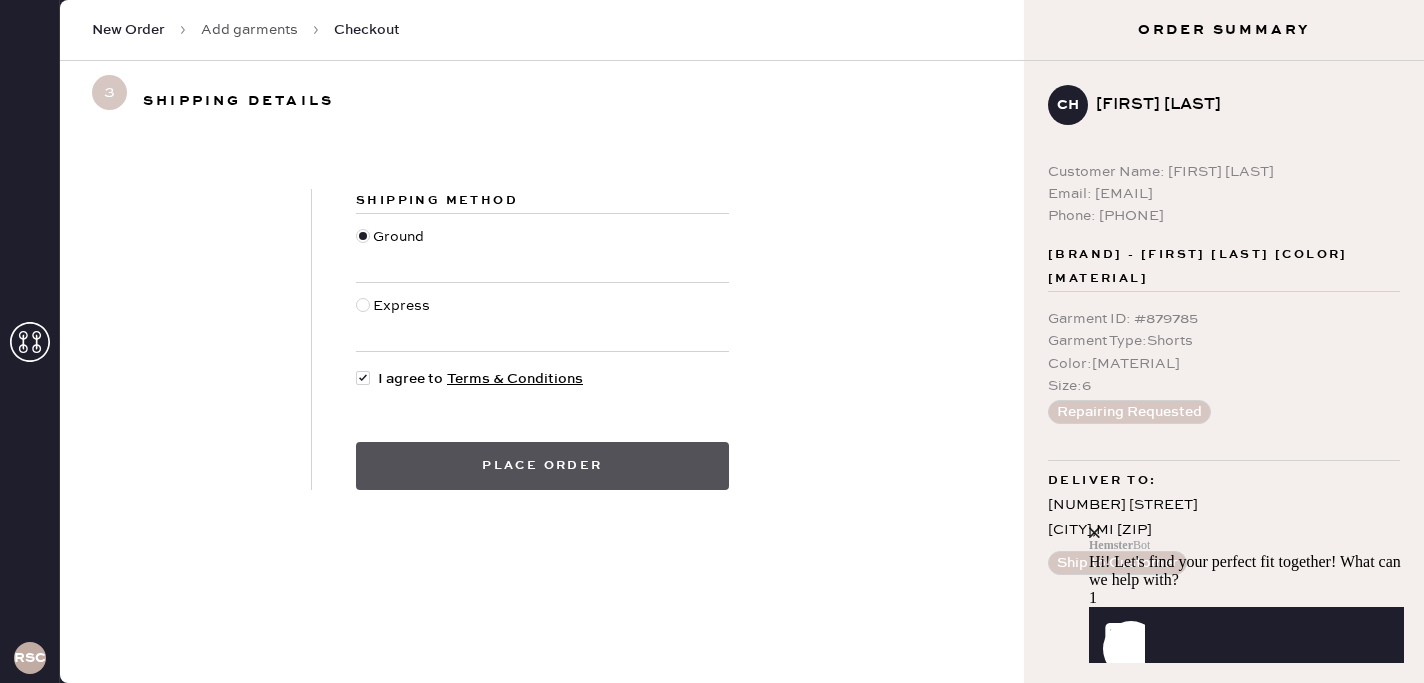 click on "Place order" at bounding box center (542, 466) 